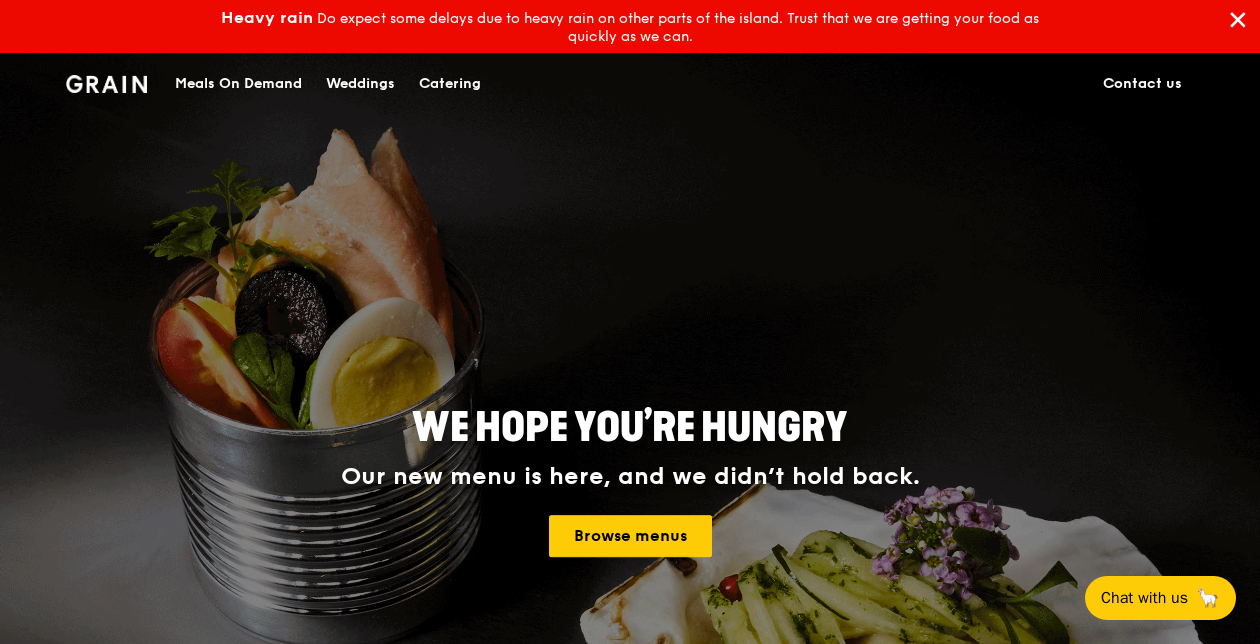 scroll, scrollTop: 0, scrollLeft: 0, axis: both 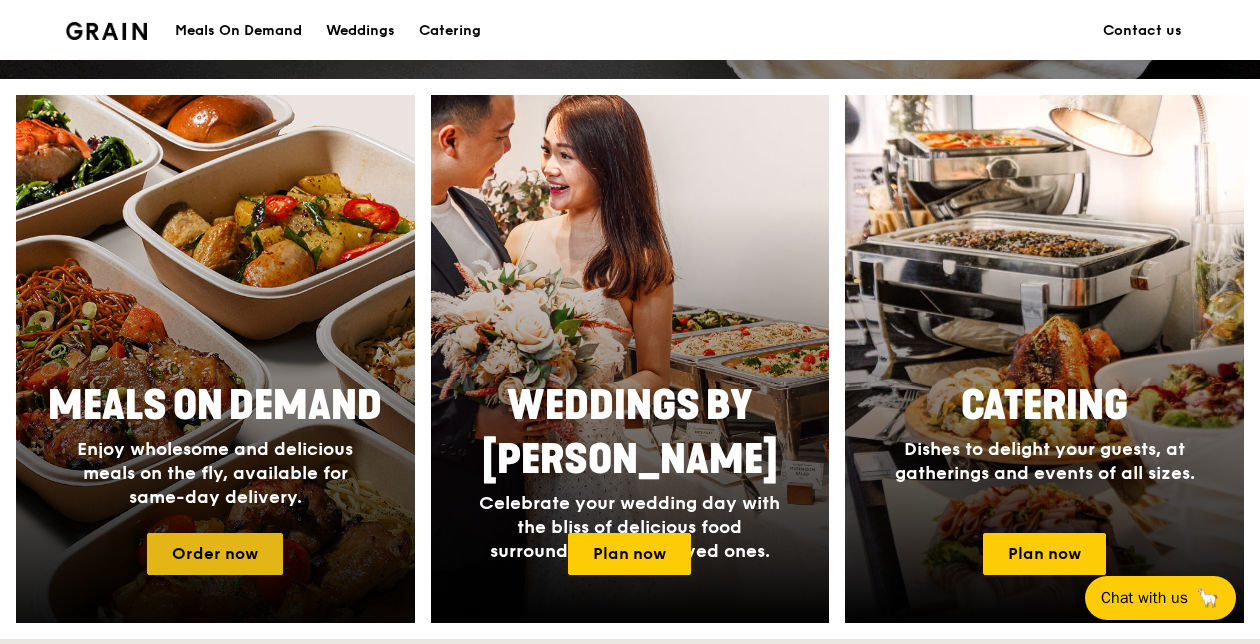 click on "Order now" at bounding box center (215, 554) 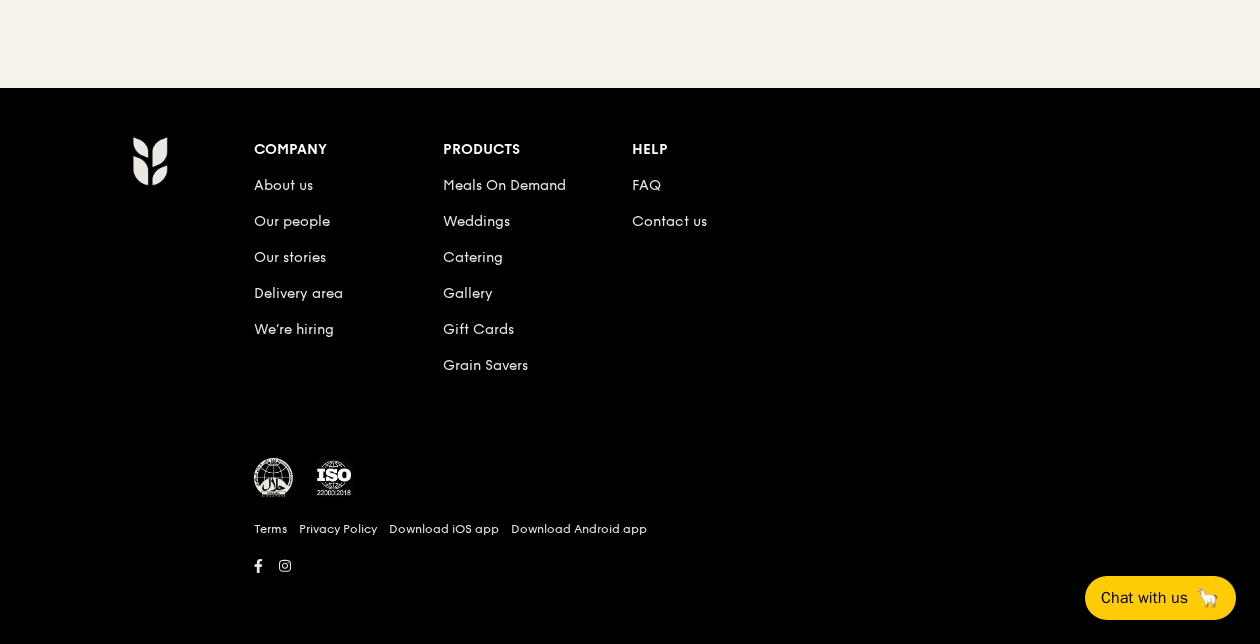 scroll, scrollTop: 0, scrollLeft: 0, axis: both 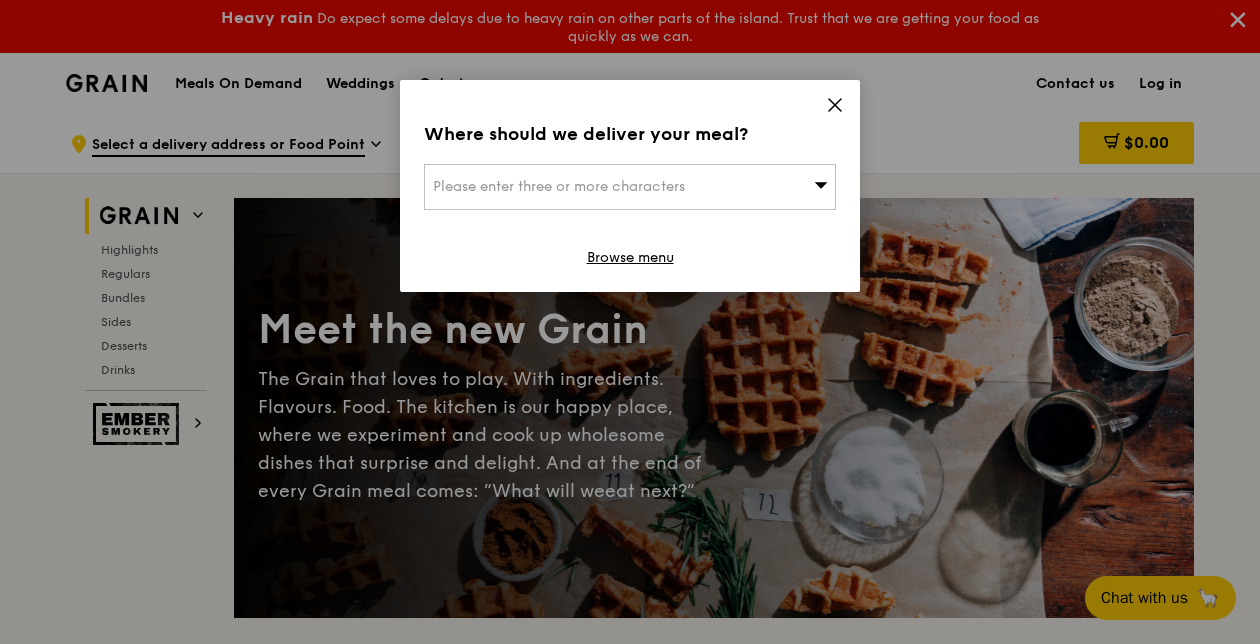 click on "Please enter three or more characters" at bounding box center [559, 186] 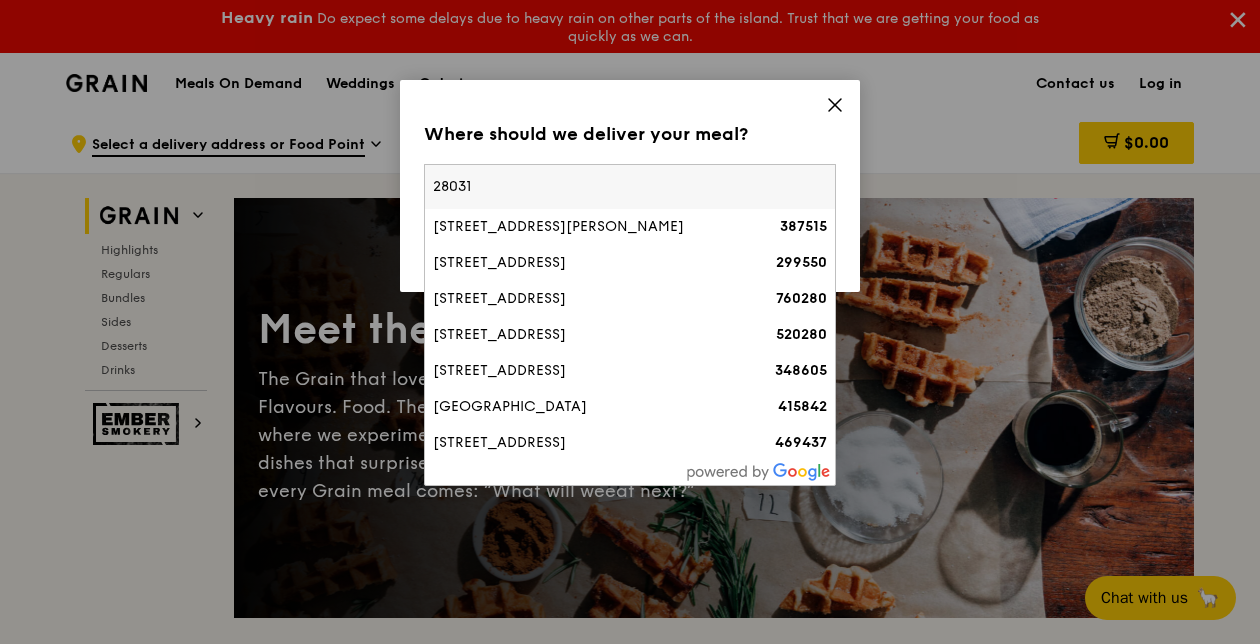 type on "280315" 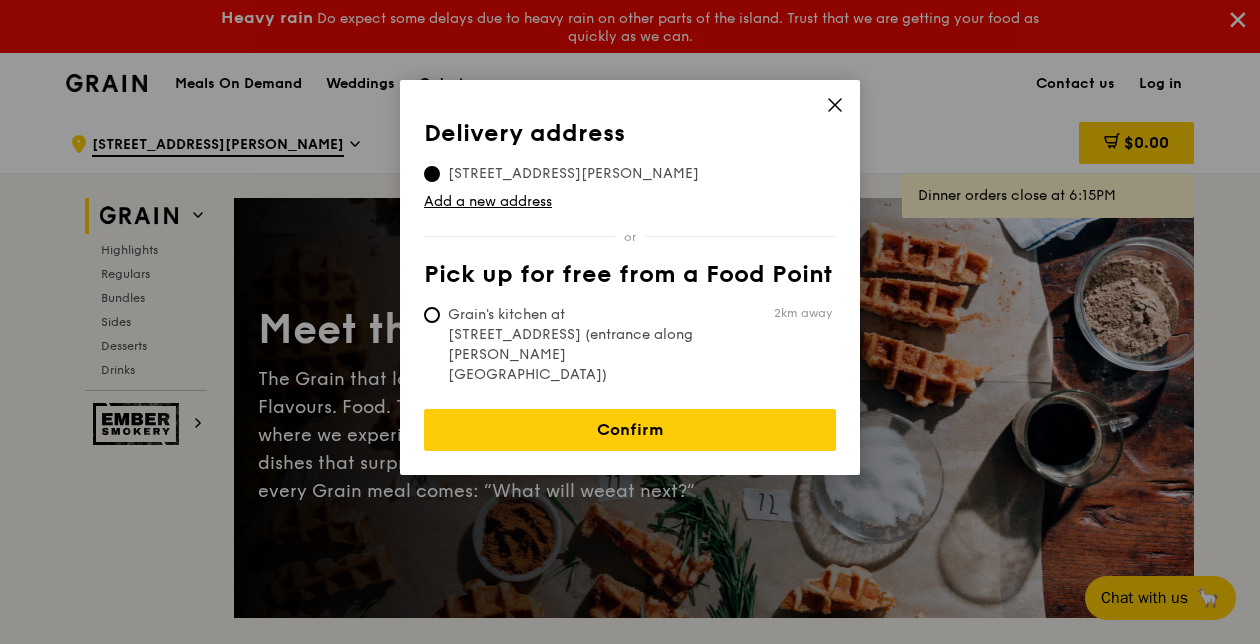 click 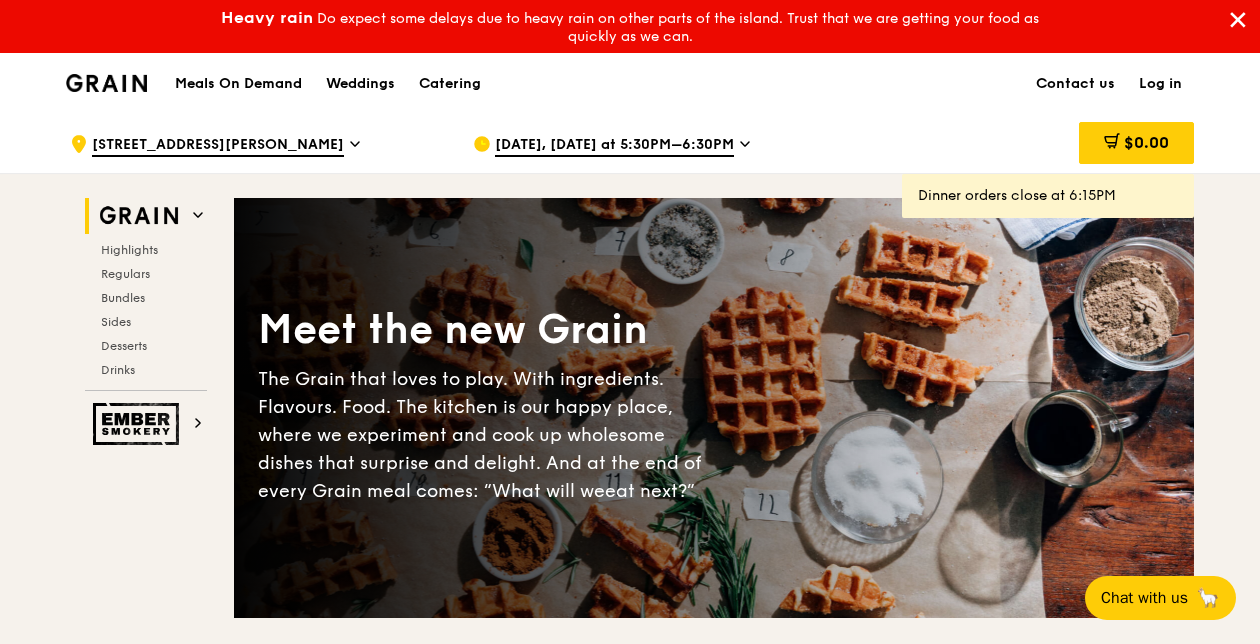 click on "[DATE], [DATE] at 5:30PM–6:30PM" at bounding box center [614, 146] 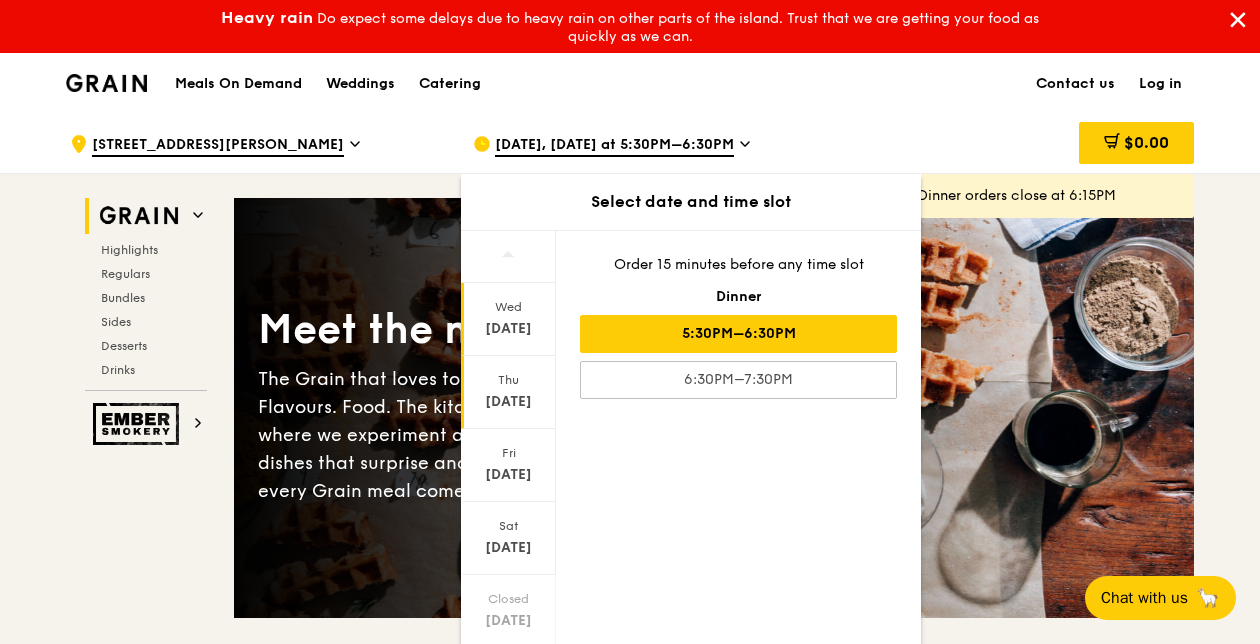 click on "[DATE]" at bounding box center (508, 402) 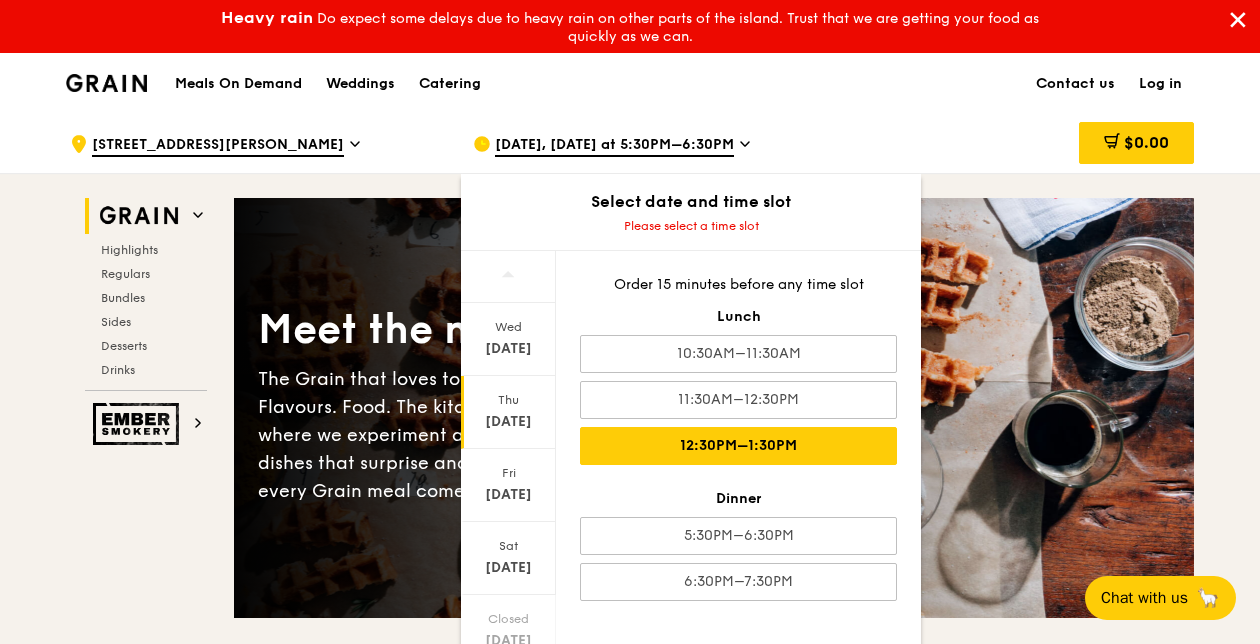 click on "12:30PM–1:30PM" at bounding box center (738, 446) 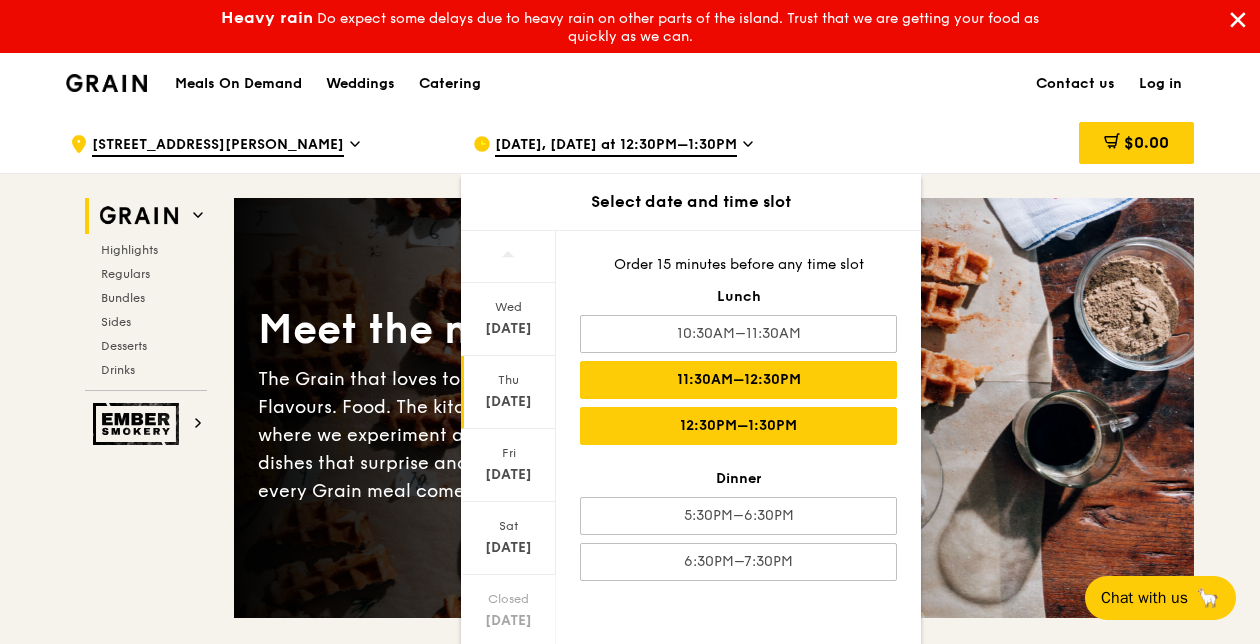 click on "11:30AM–12:30PM" at bounding box center [738, 380] 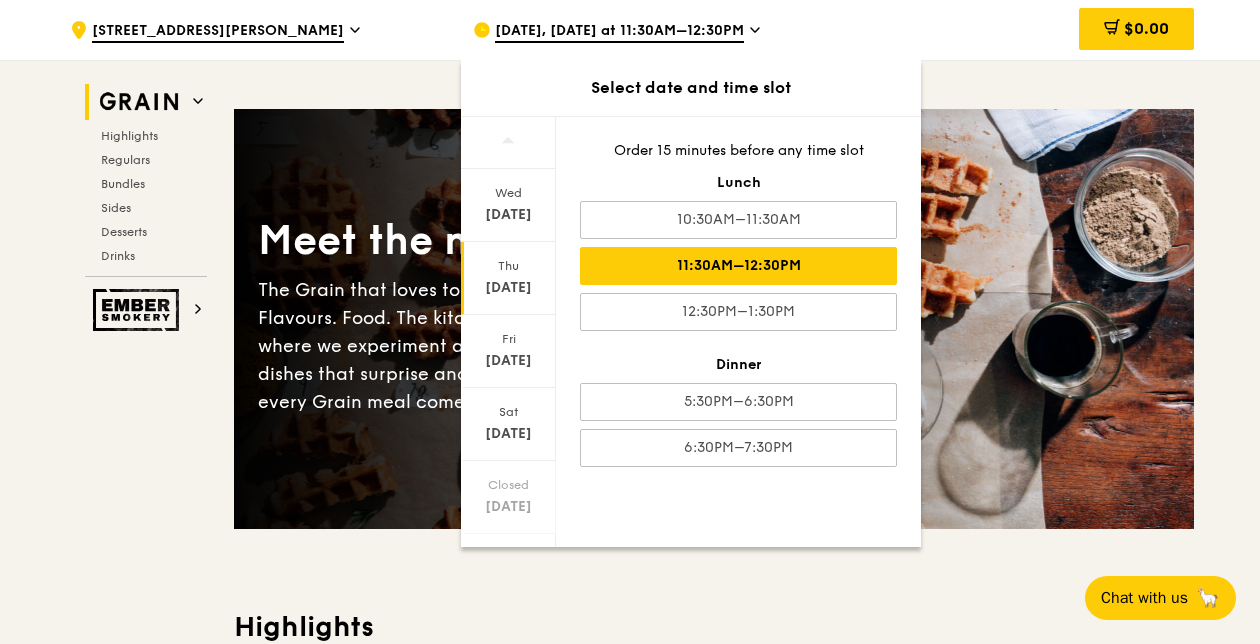 scroll, scrollTop: 195, scrollLeft: 0, axis: vertical 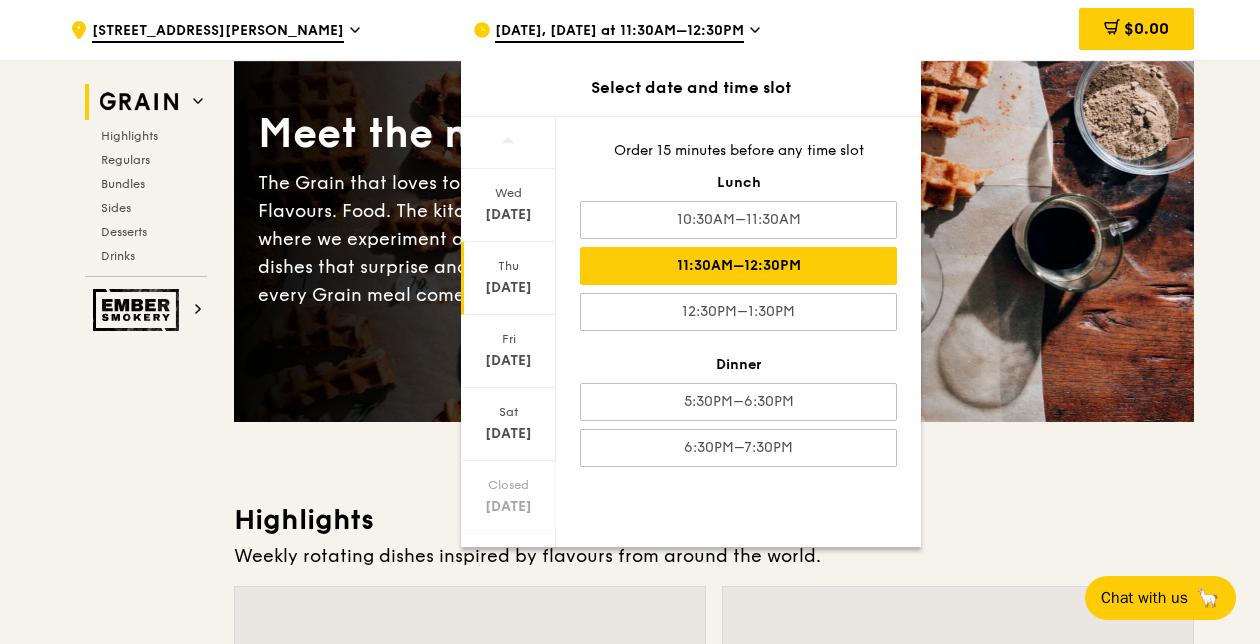 click on "Meet the new Grain The Grain that loves to play. With ingredients. Flavours. Food. The kitchen is our happy place, where we experiment and cook up wholesome dishes that surprise and delight. And at the end of every Grain meal comes: “What will we  eat next?”
Highlights
Weekly rotating dishes inspired by flavours from around the world.
Warm
Grain's [PERSON_NAME] Chicken Stew (and buns)
with nyonya [PERSON_NAME] paste, mini bread roll, roasted potato
spicy, contains allium, dairy, egg, soy, wheat
$15.
00
Add
Warm
Tuscan Garlic Cream White Fish
sanshoku steamed rice, traditional garlic cream sauce, sundried tomato
pescatarian, contains allium, dairy, soy
$15.
50
Add
Regulars
Meals you can enjoy day in day out.
Warm
Honey Duo Mustard Chicken
house-blend mustard, maple soy baked potato, linguine, cherry tomato
$6." at bounding box center [714, 4215] 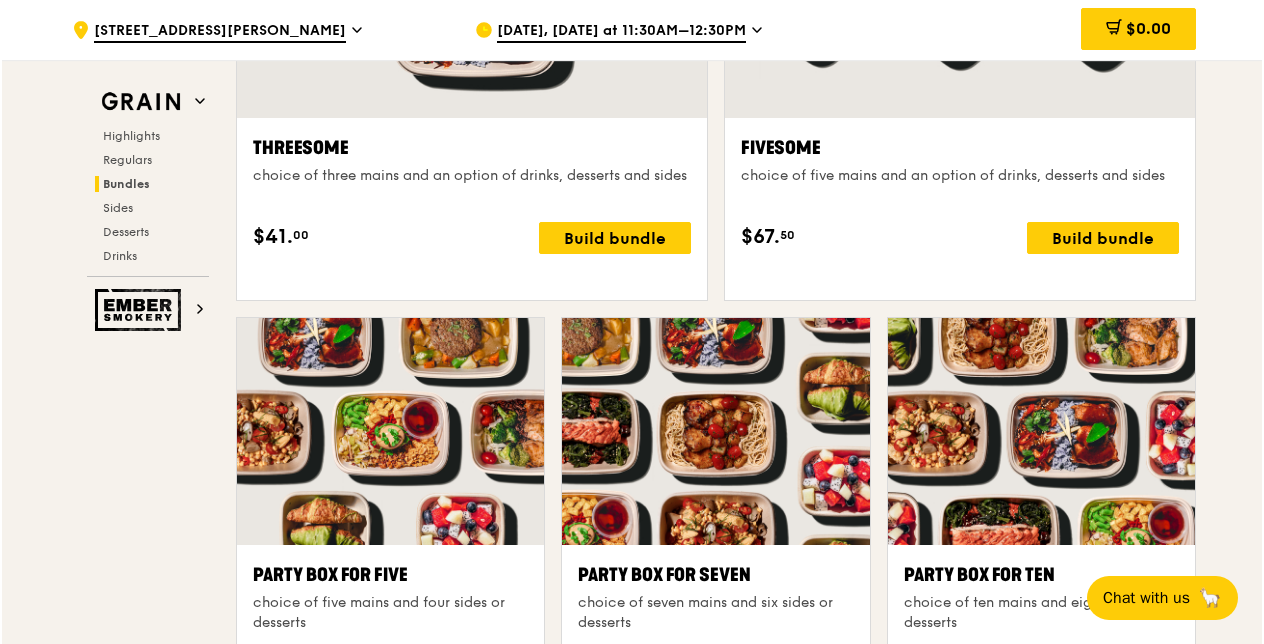scroll, scrollTop: 3887, scrollLeft: 0, axis: vertical 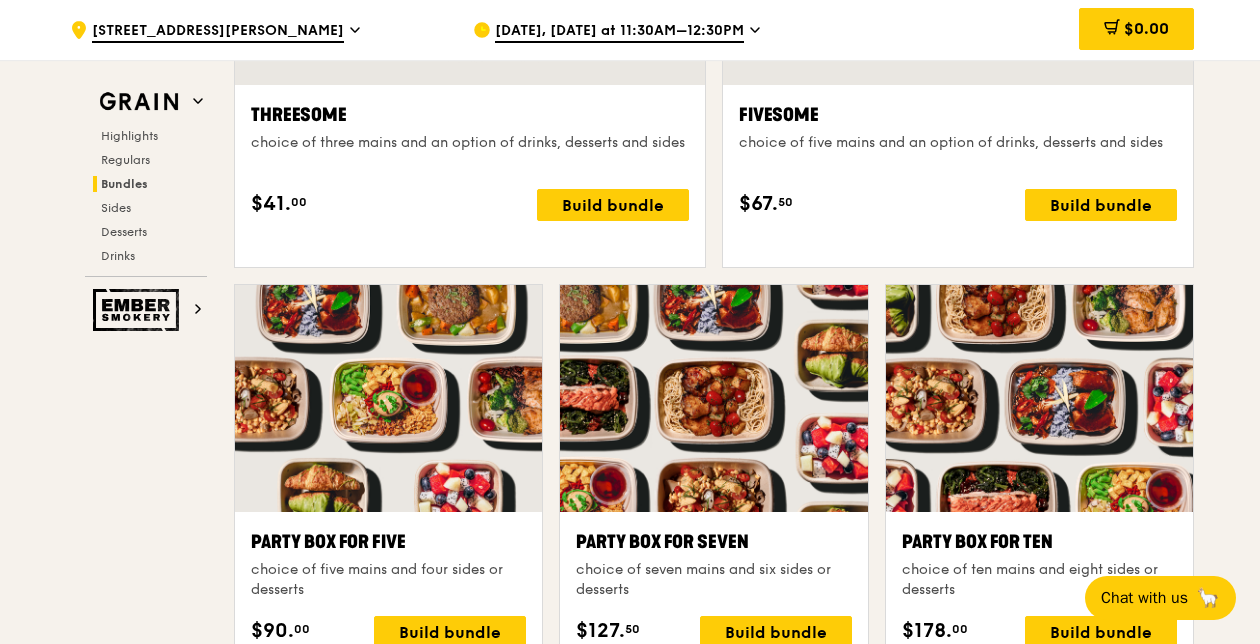 click at bounding box center [388, 398] 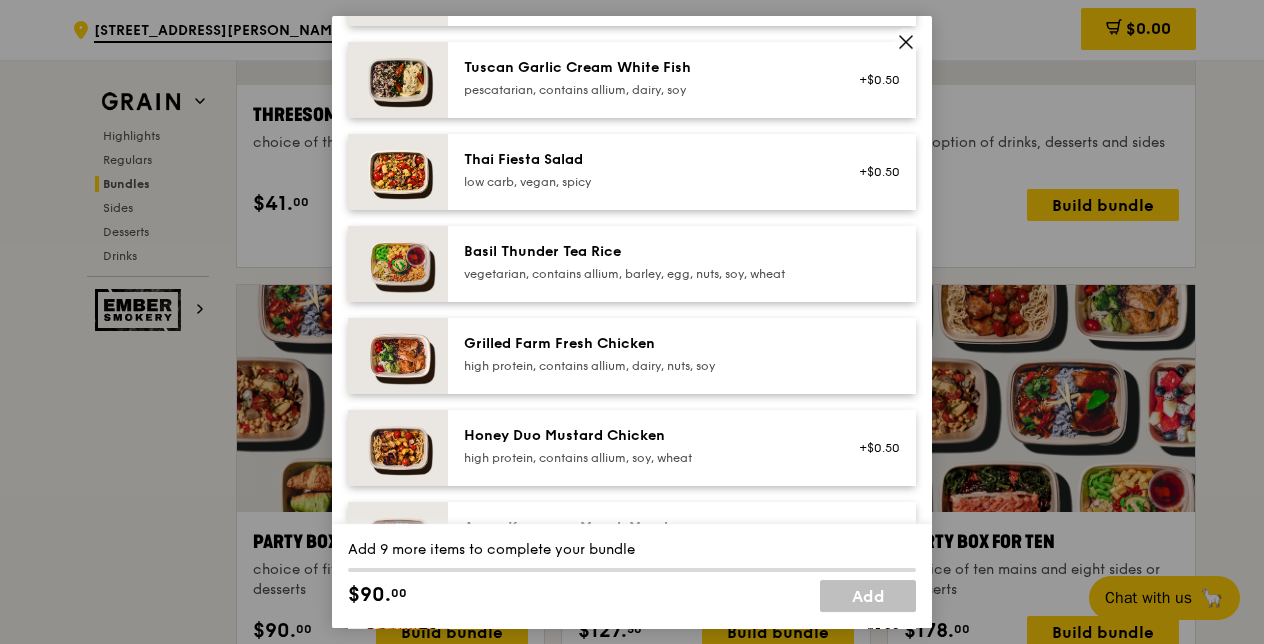 scroll, scrollTop: 0, scrollLeft: 0, axis: both 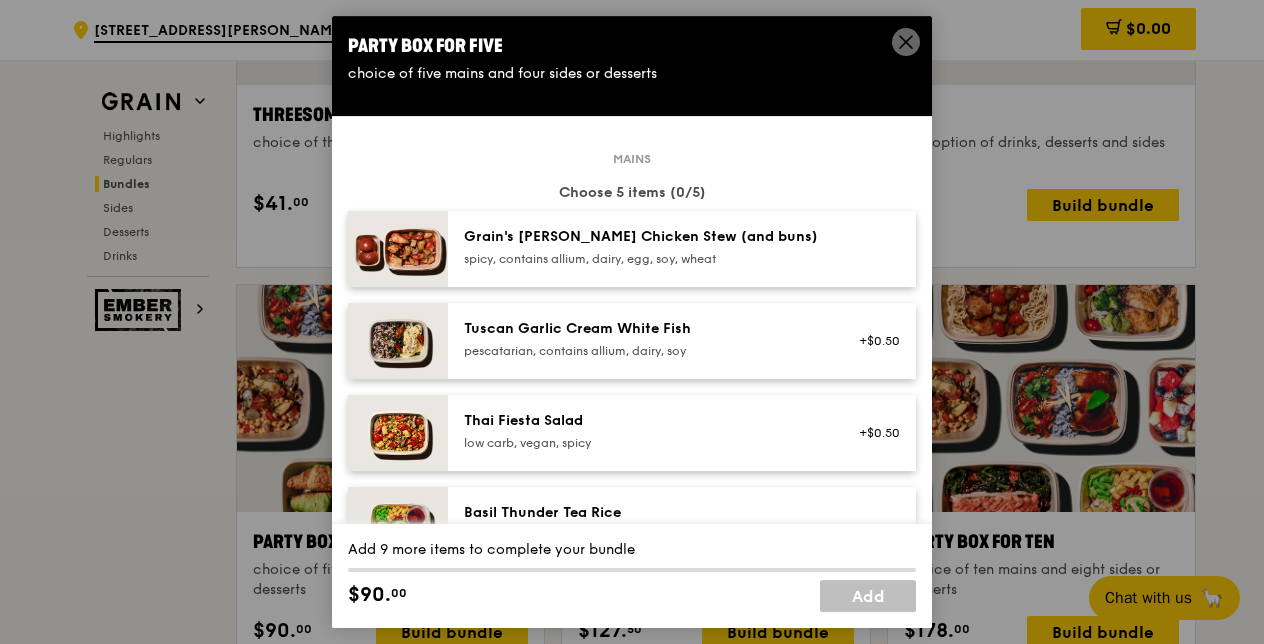 click on "Grain's [PERSON_NAME] Chicken Stew (and buns)
spicy, contains allium, dairy, egg, soy, wheat" at bounding box center (643, 247) 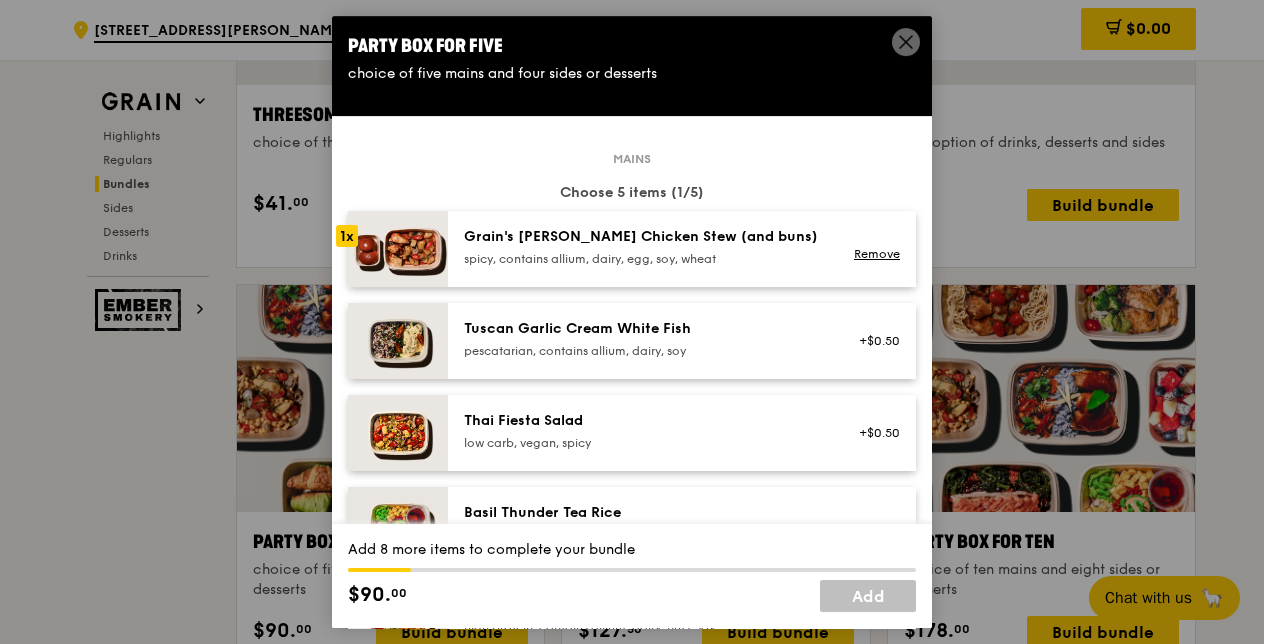 click on "Tuscan Garlic Cream White Fish" at bounding box center [643, 329] 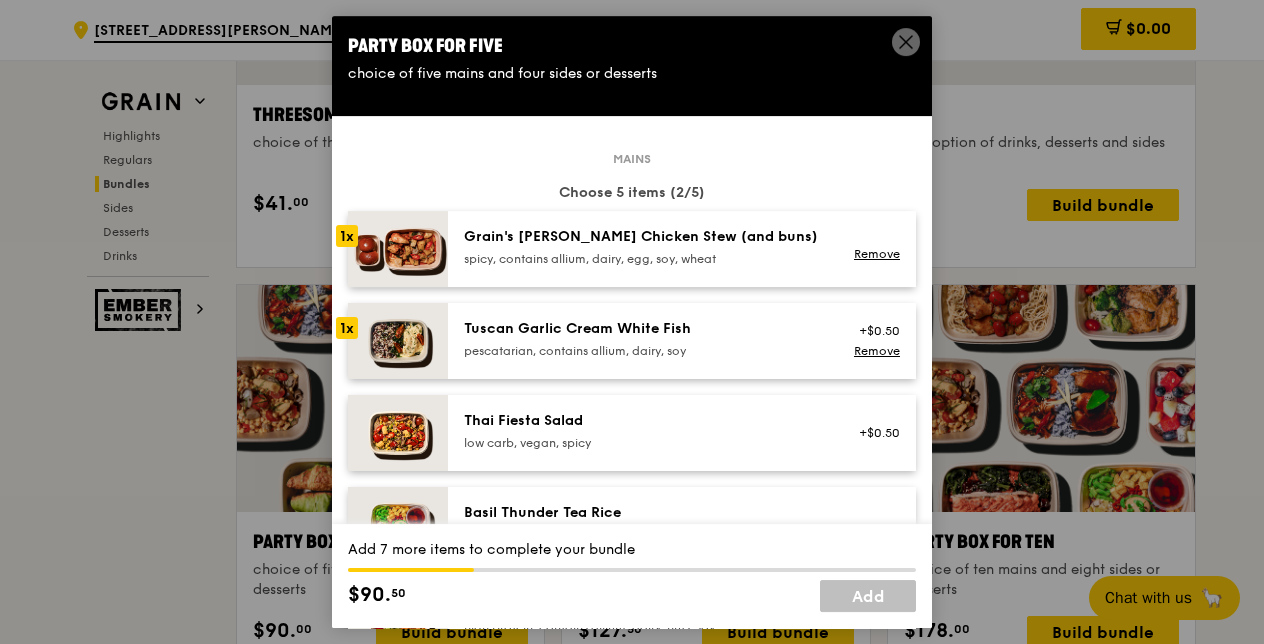 click on "Thai Fiesta Salad" at bounding box center (643, 421) 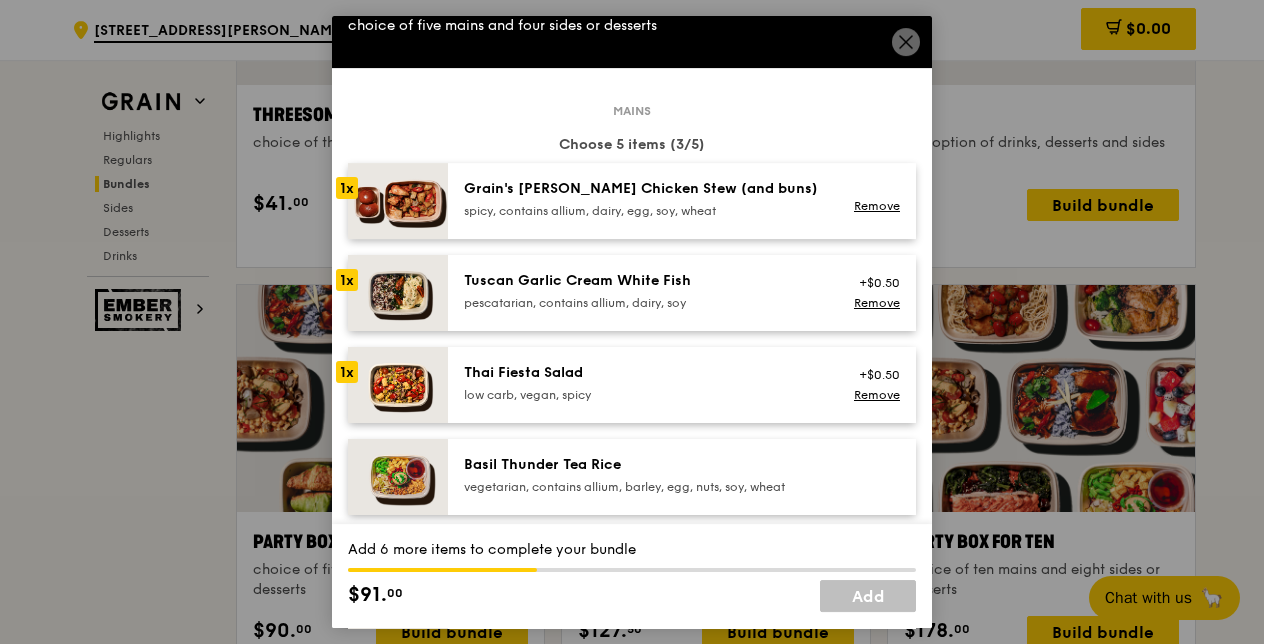 scroll, scrollTop: 154, scrollLeft: 0, axis: vertical 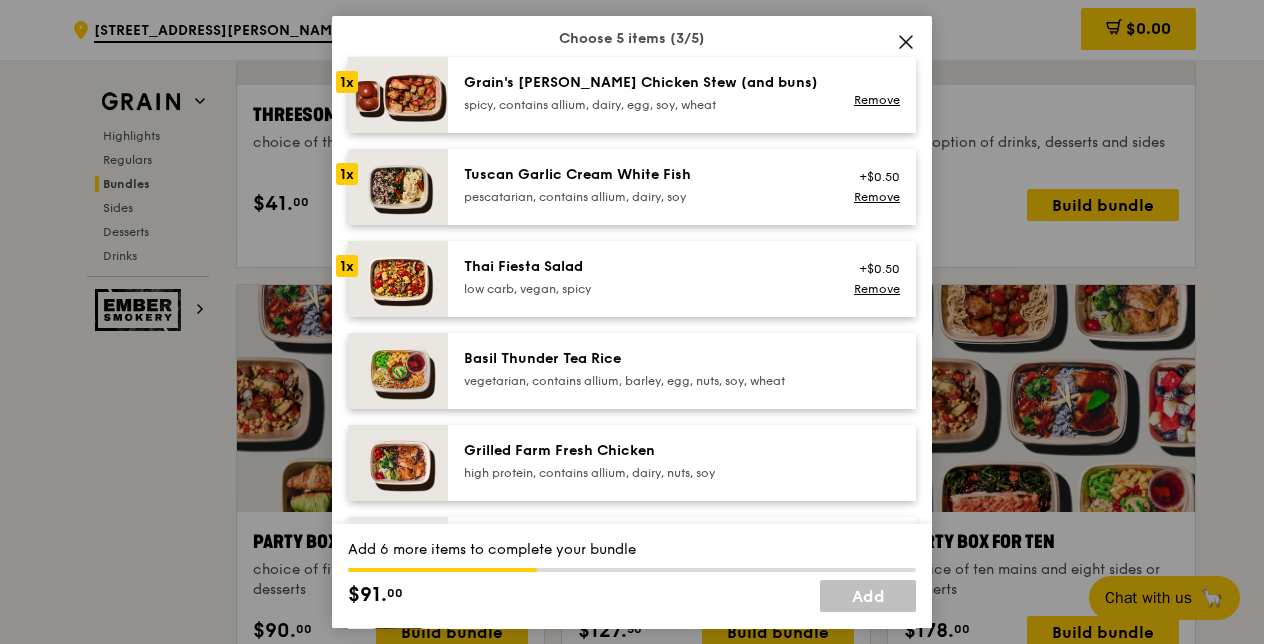 click on "Thai Fiesta Salad" at bounding box center (643, 267) 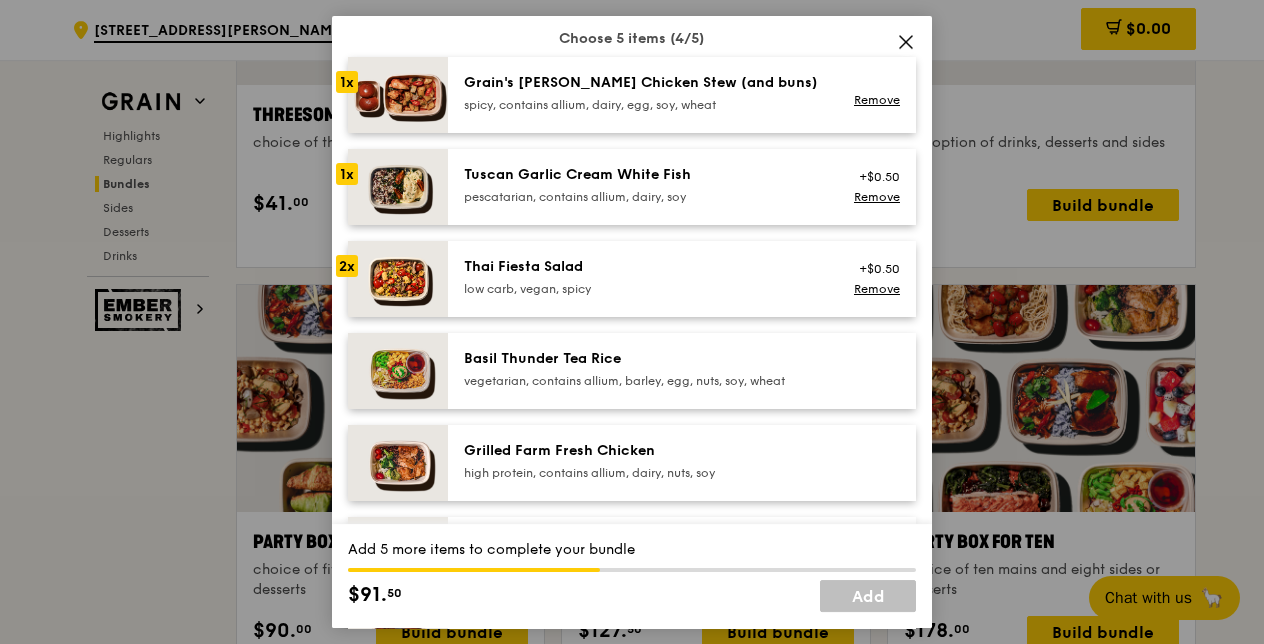 click on "Grilled Farm Fresh Chicken
high protein, contains allium, dairy, nuts, soy" at bounding box center [682, 463] 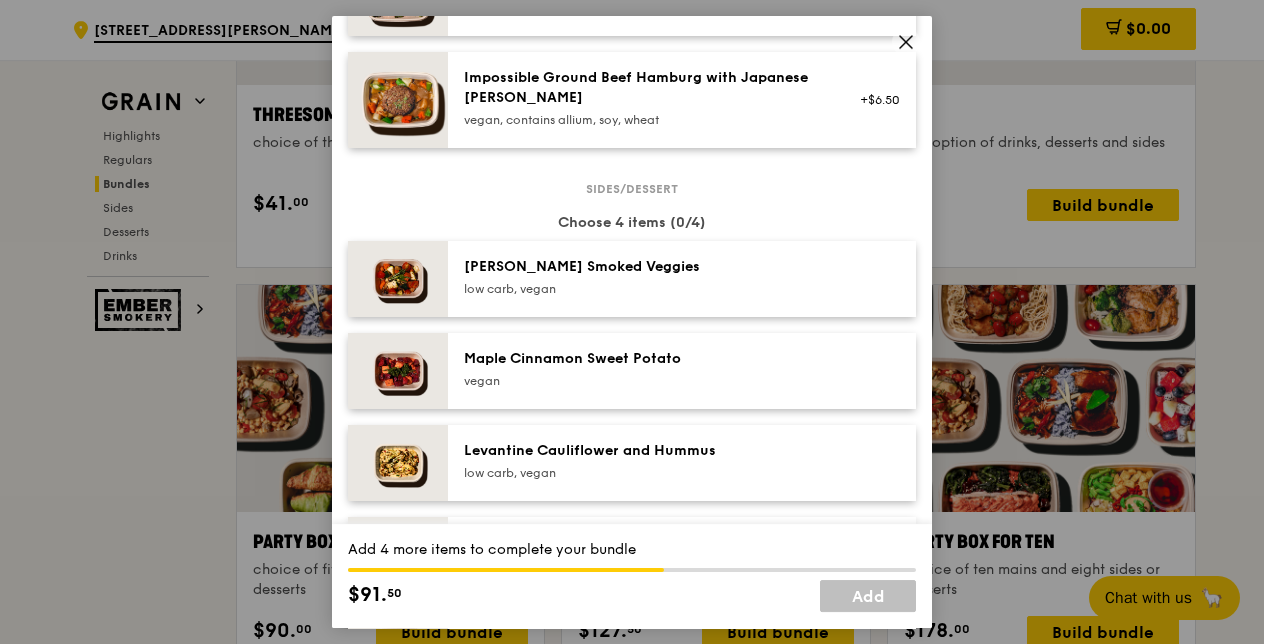 scroll, scrollTop: 979, scrollLeft: 0, axis: vertical 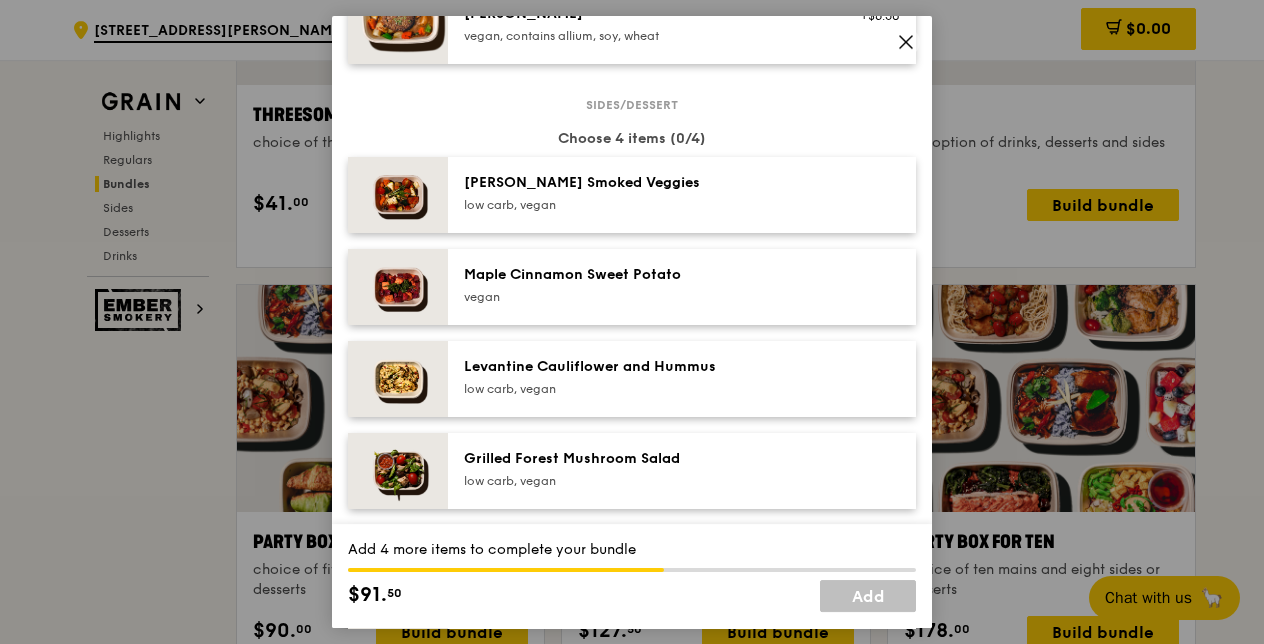 click on "Maple Cinnamon Sweet Potato
[GEOGRAPHIC_DATA]" at bounding box center [643, 285] 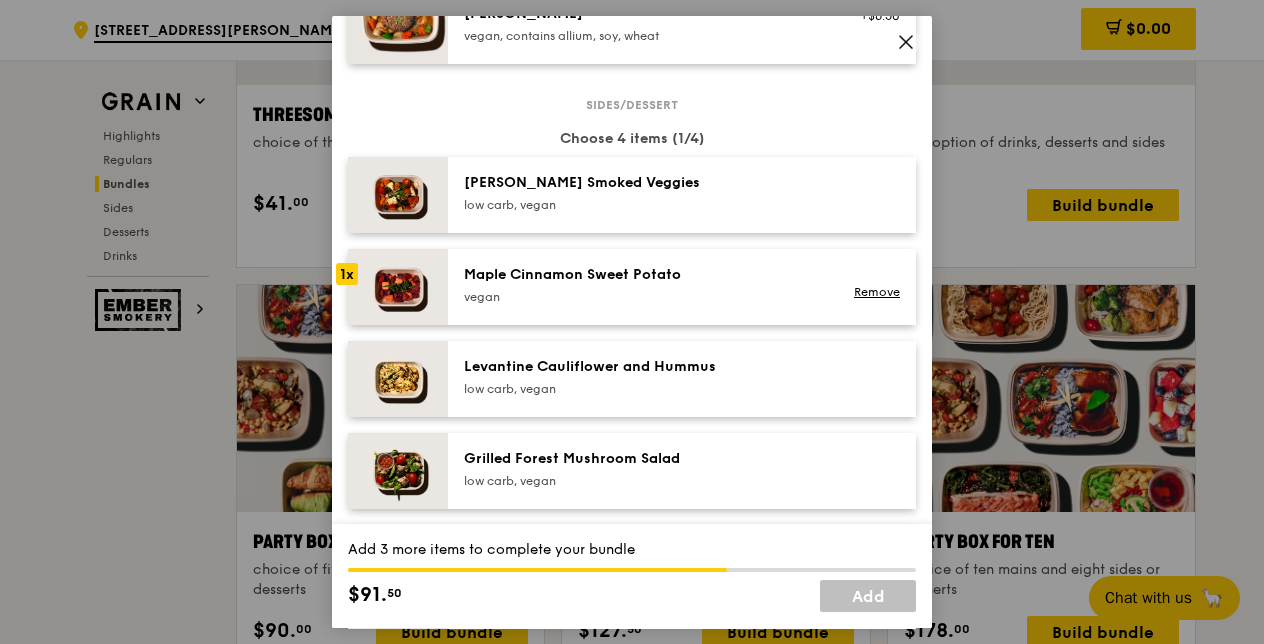 click on "low carb, vegan" at bounding box center (643, 205) 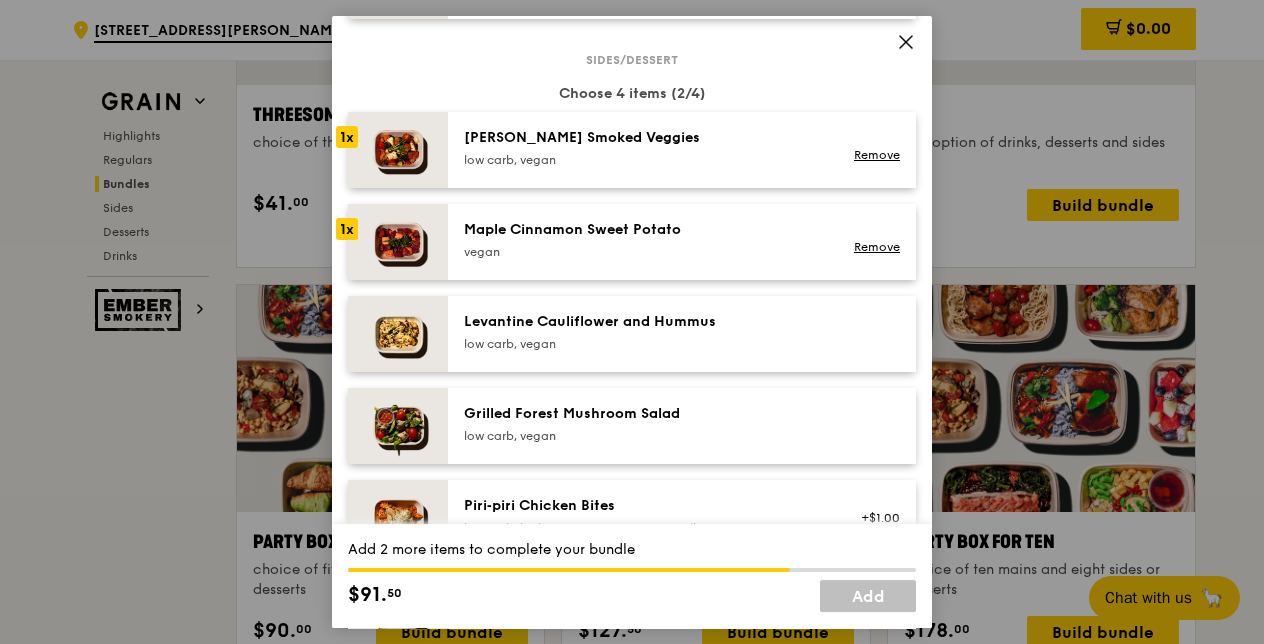 scroll, scrollTop: 1176, scrollLeft: 0, axis: vertical 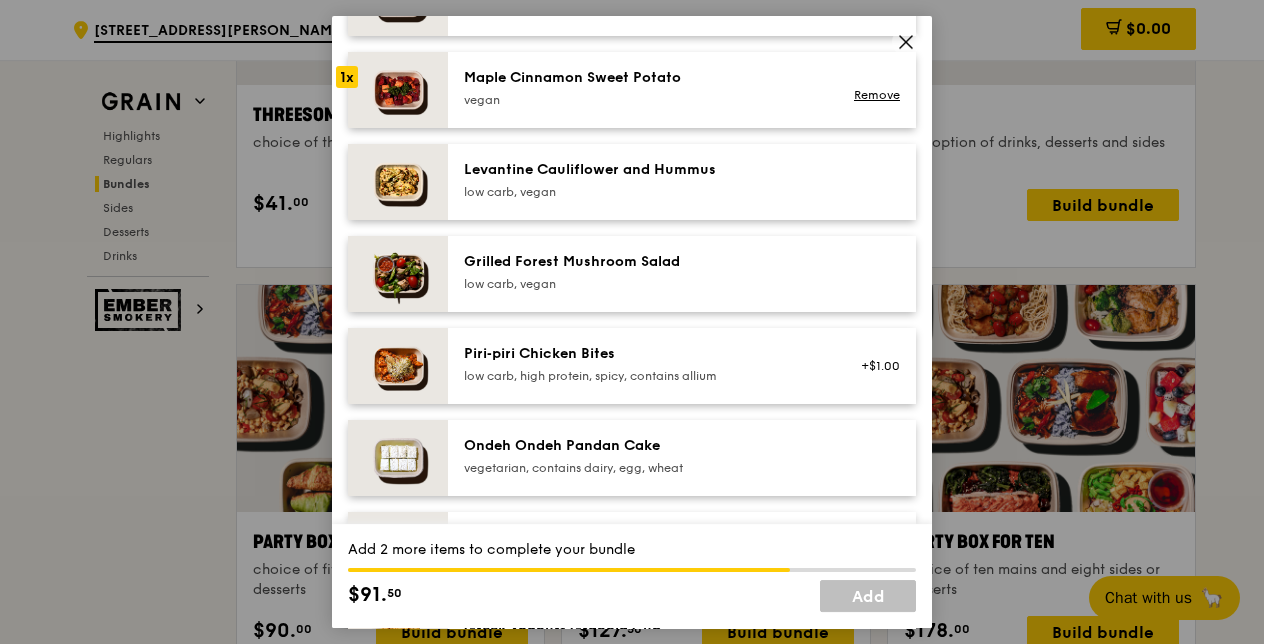 click on "low carb, vegan" at bounding box center [643, 284] 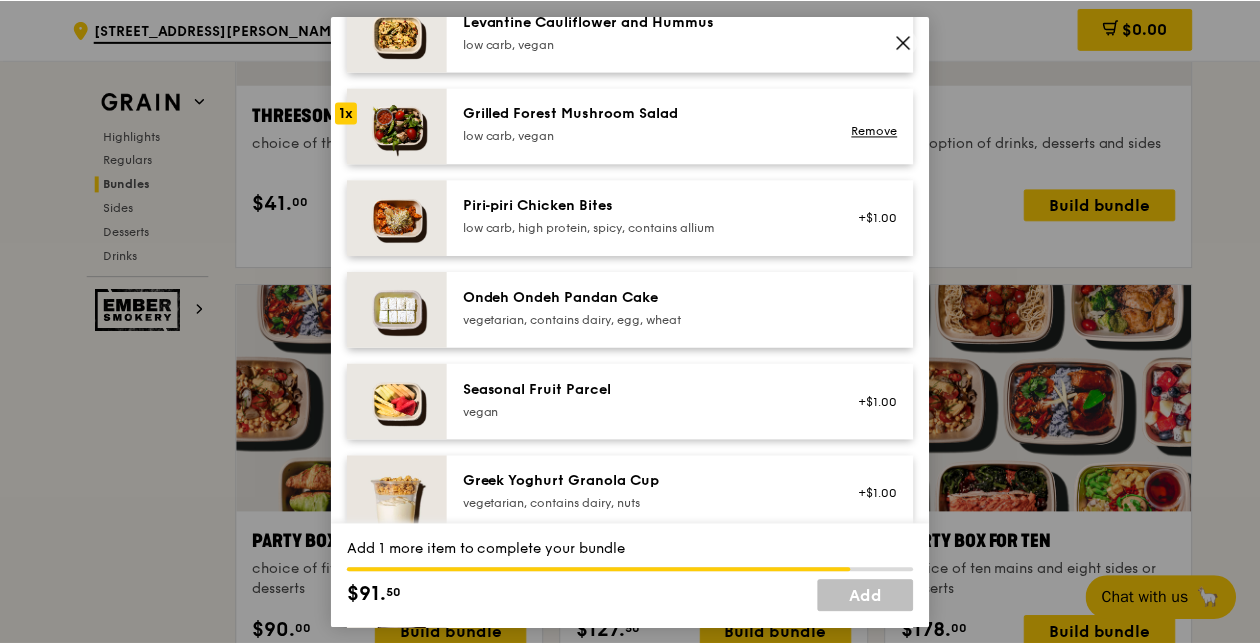 scroll, scrollTop: 1328, scrollLeft: 0, axis: vertical 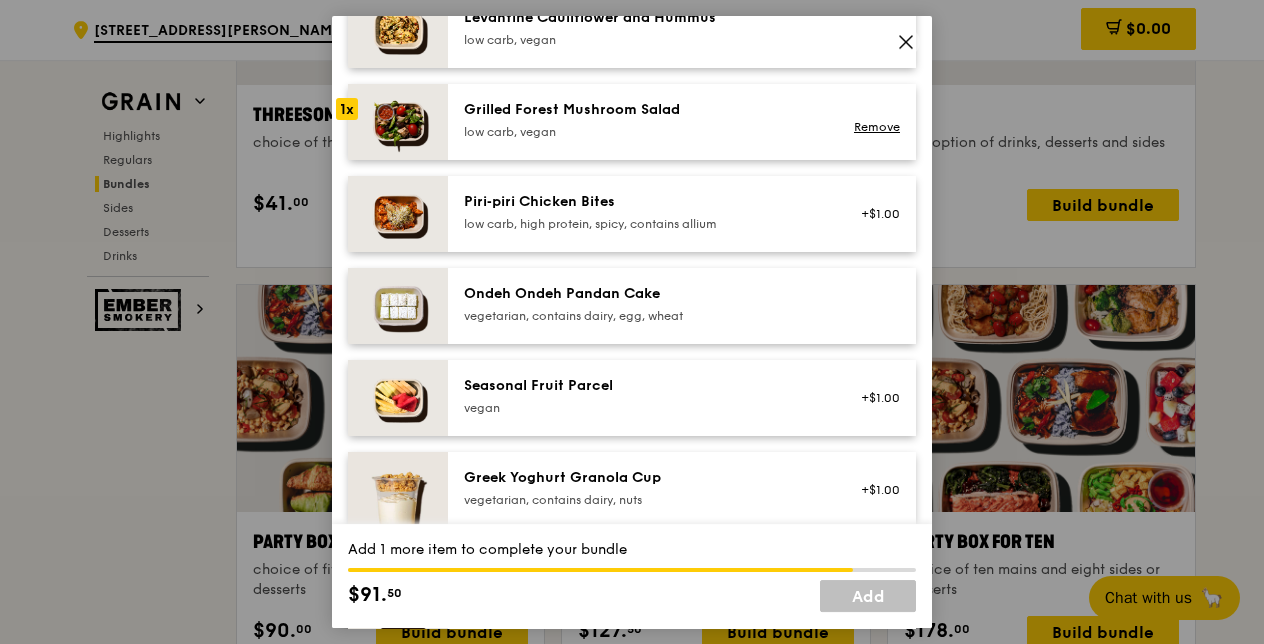 click on "Ondeh Ondeh Pandan Cake
vegetarian, contains dairy, egg, wheat" at bounding box center [643, 306] 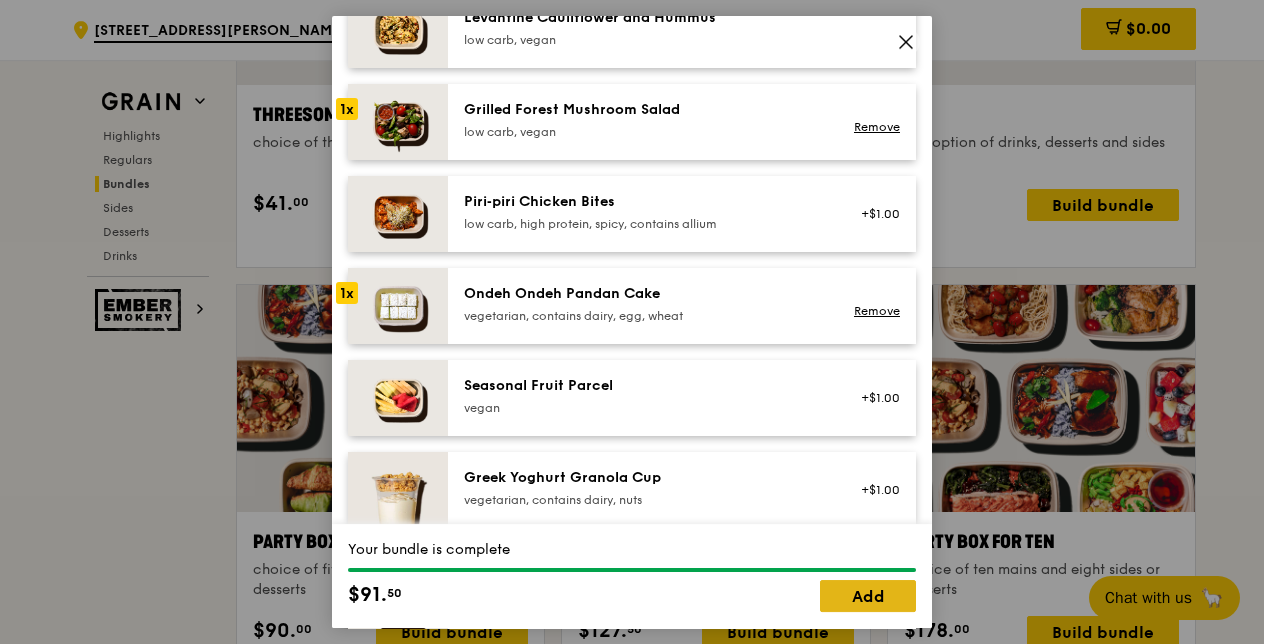 click on "Add" at bounding box center (868, 596) 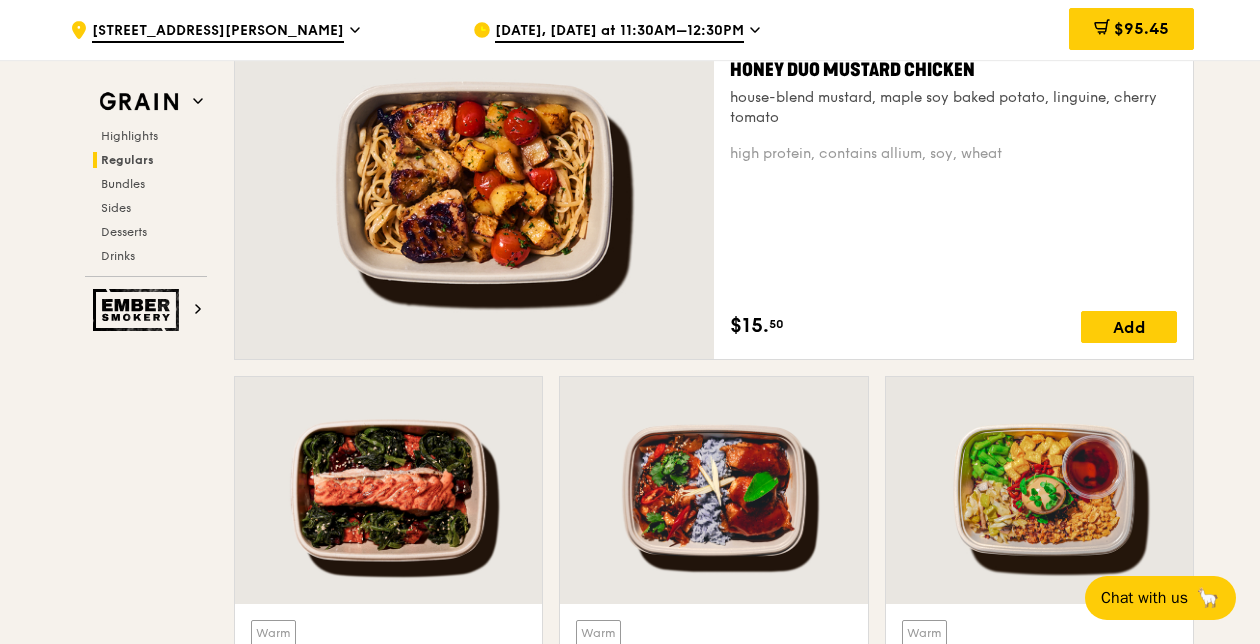 scroll, scrollTop: 1458, scrollLeft: 0, axis: vertical 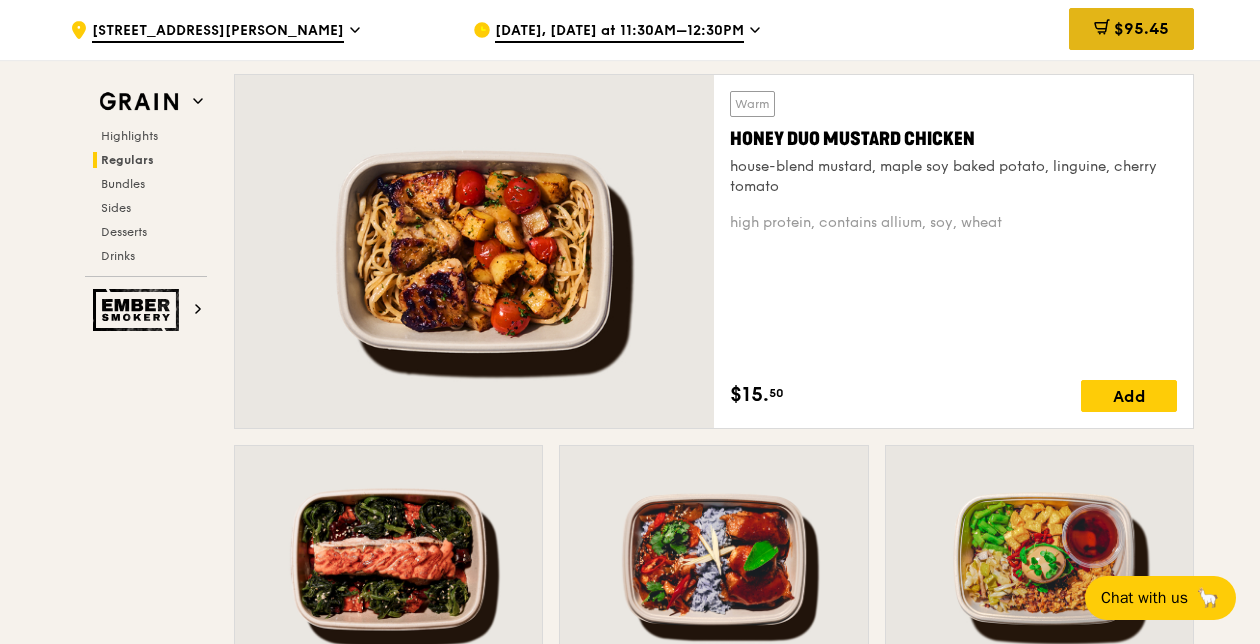 click on "$95.45" at bounding box center [1141, 28] 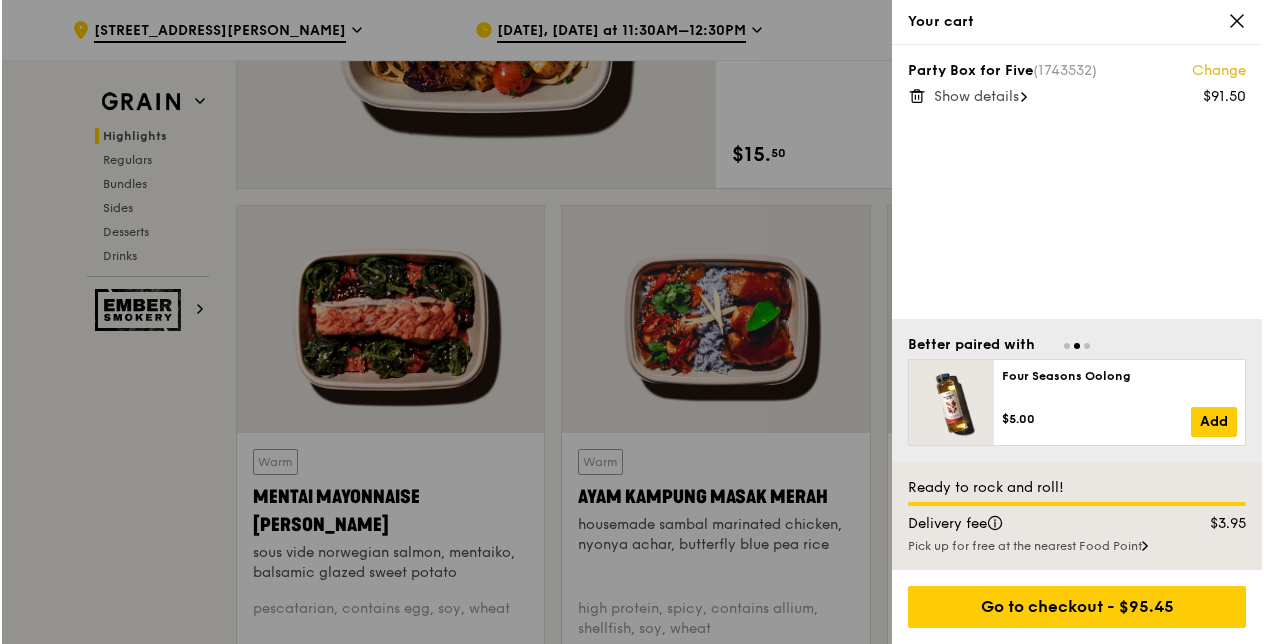 scroll, scrollTop: 1053, scrollLeft: 0, axis: vertical 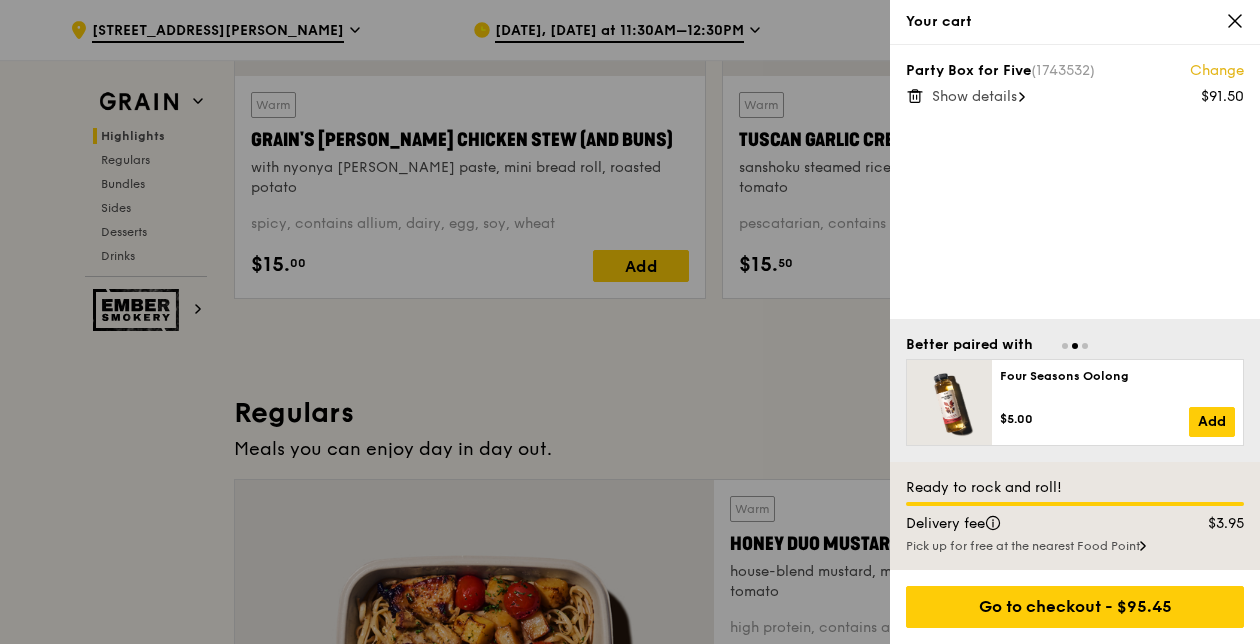 click 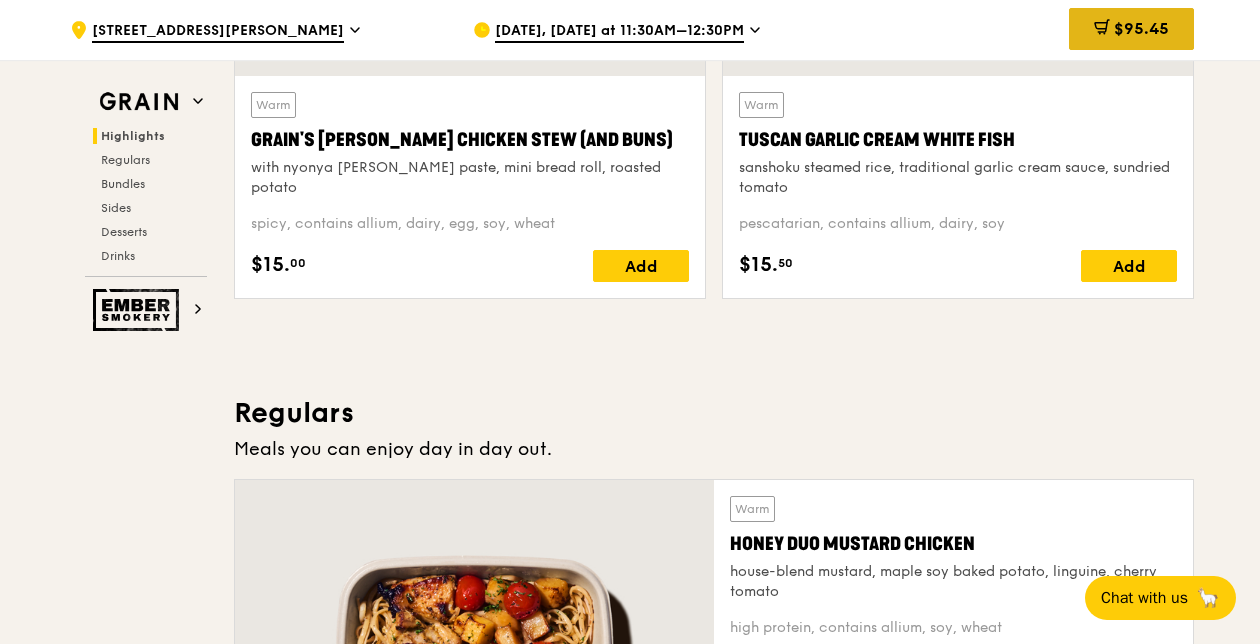 click on "$95.45" at bounding box center (1141, 28) 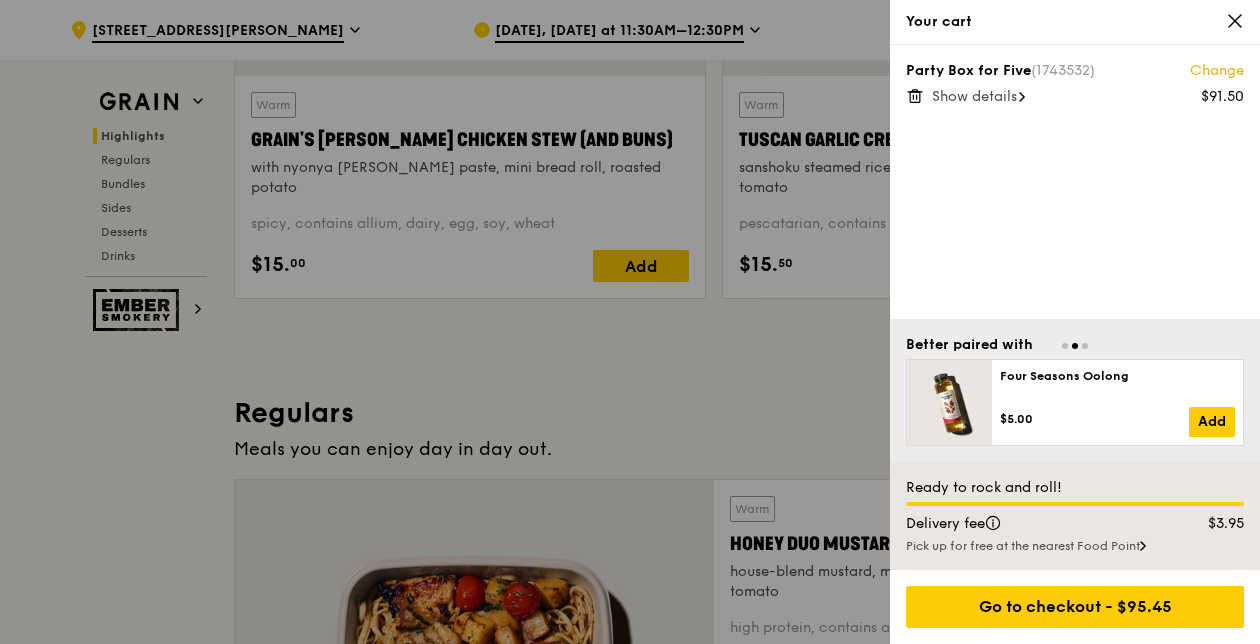 click on "Change" at bounding box center [1217, 71] 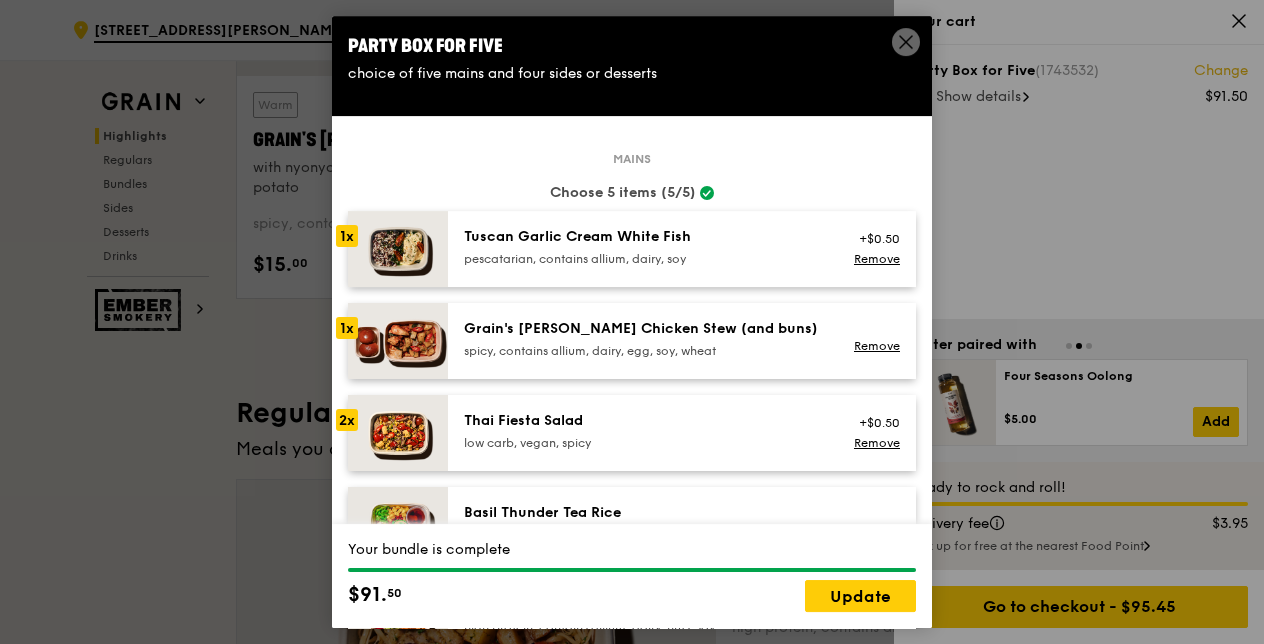 click on "Tuscan Garlic Cream White Fish
pescatarian, contains allium, dairy, soy
+$0.50
Remove" at bounding box center (682, 249) 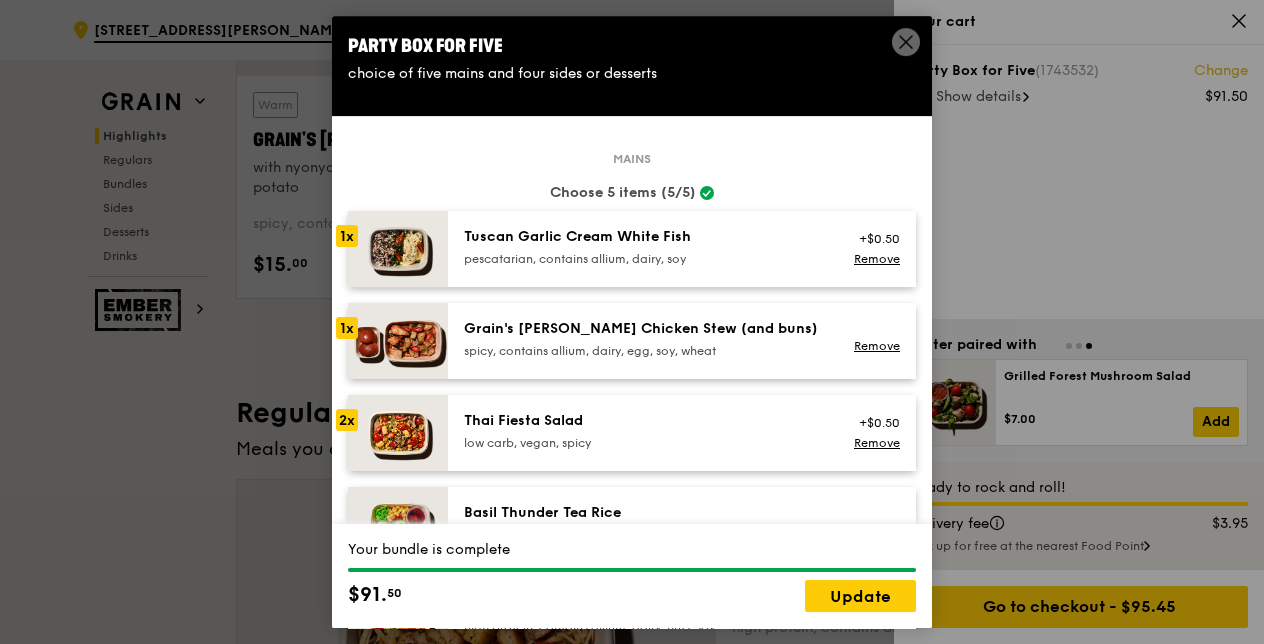 click on "pescatarian, contains allium, dairy, soy" at bounding box center (643, 259) 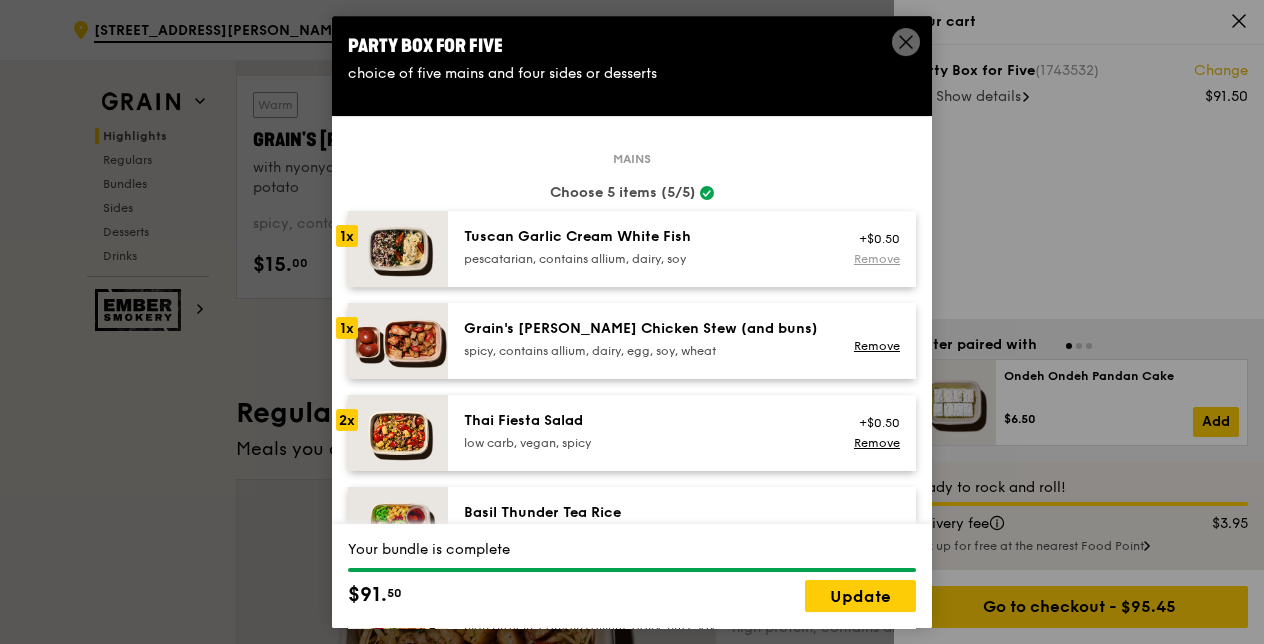 click on "Remove" at bounding box center [877, 259] 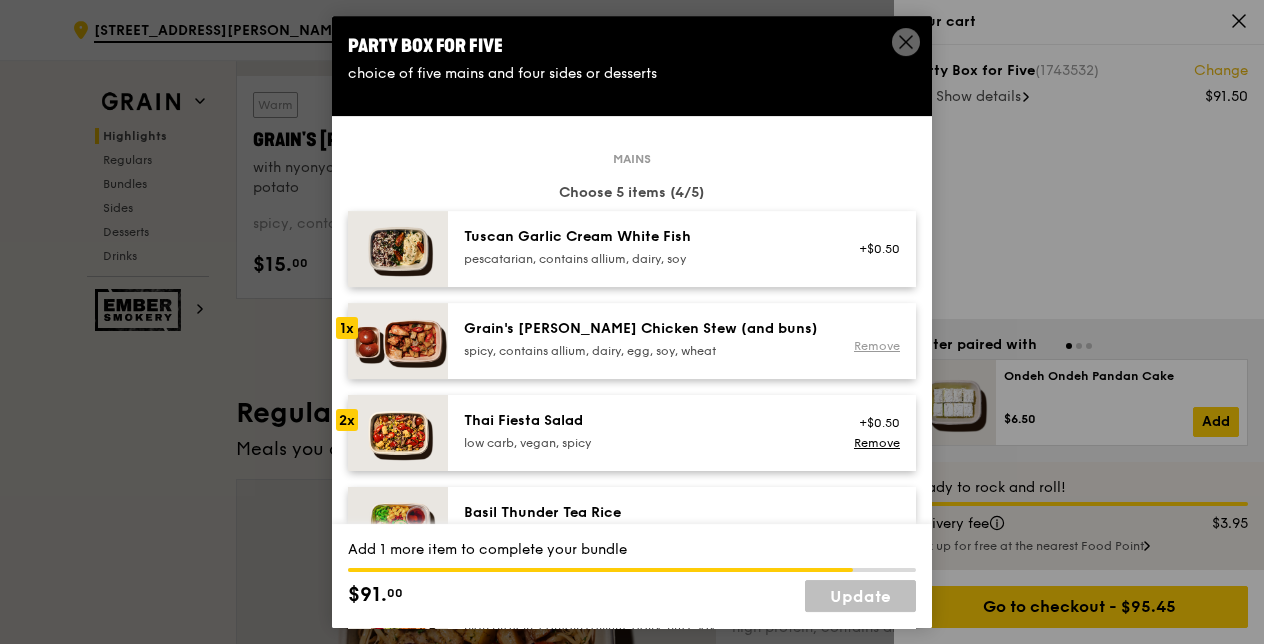 click on "Remove" at bounding box center [877, 346] 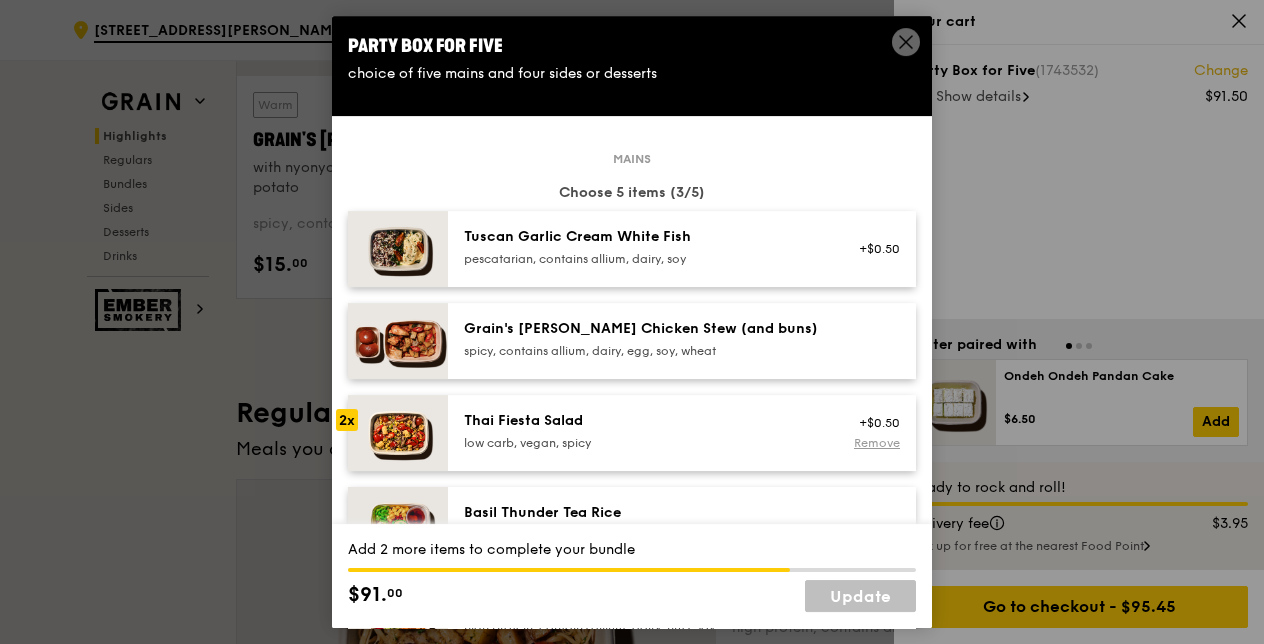 click on "Remove" at bounding box center [877, 443] 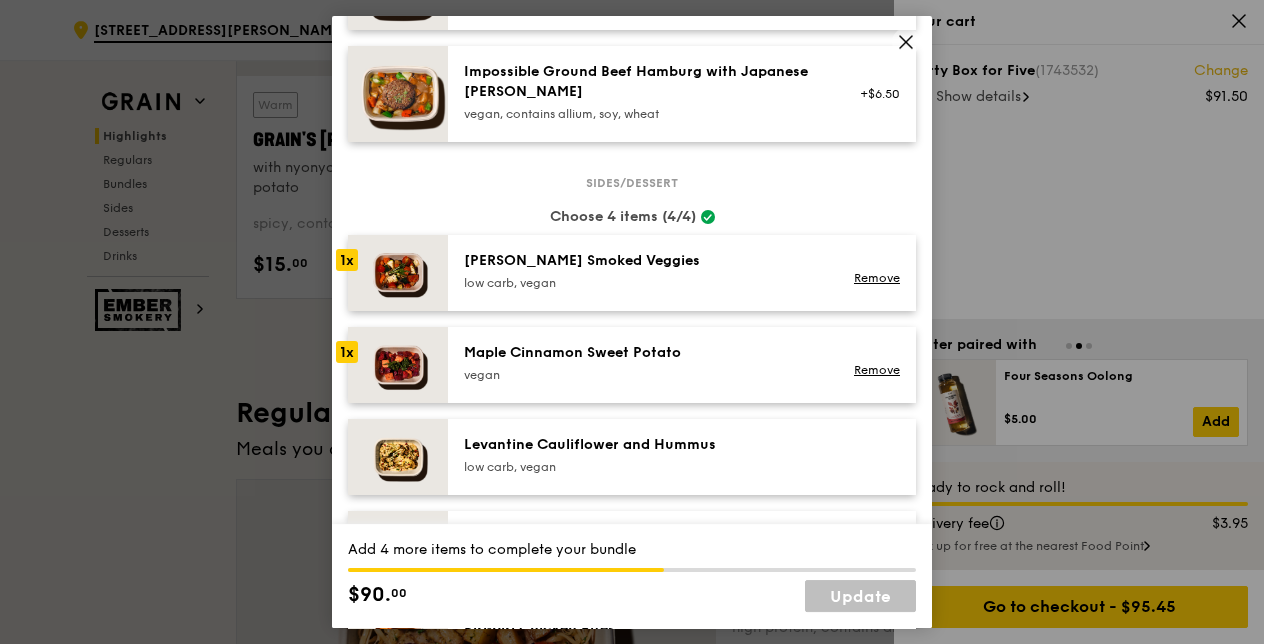 scroll, scrollTop: 1050, scrollLeft: 0, axis: vertical 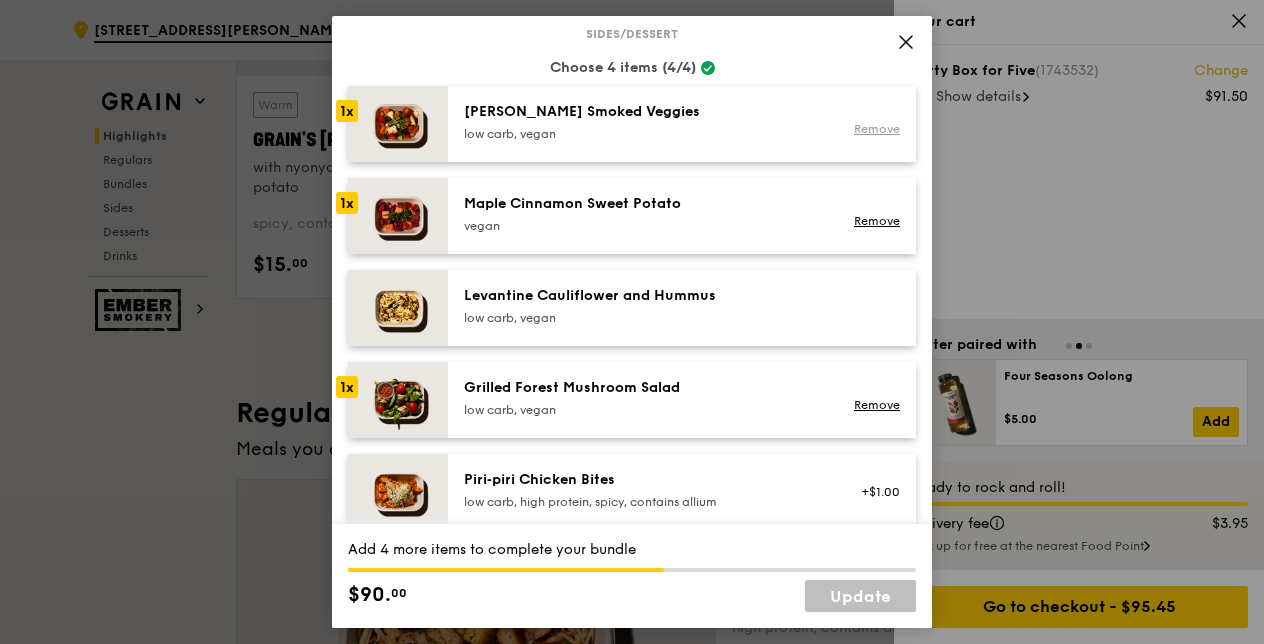 click on "Remove" at bounding box center (877, 129) 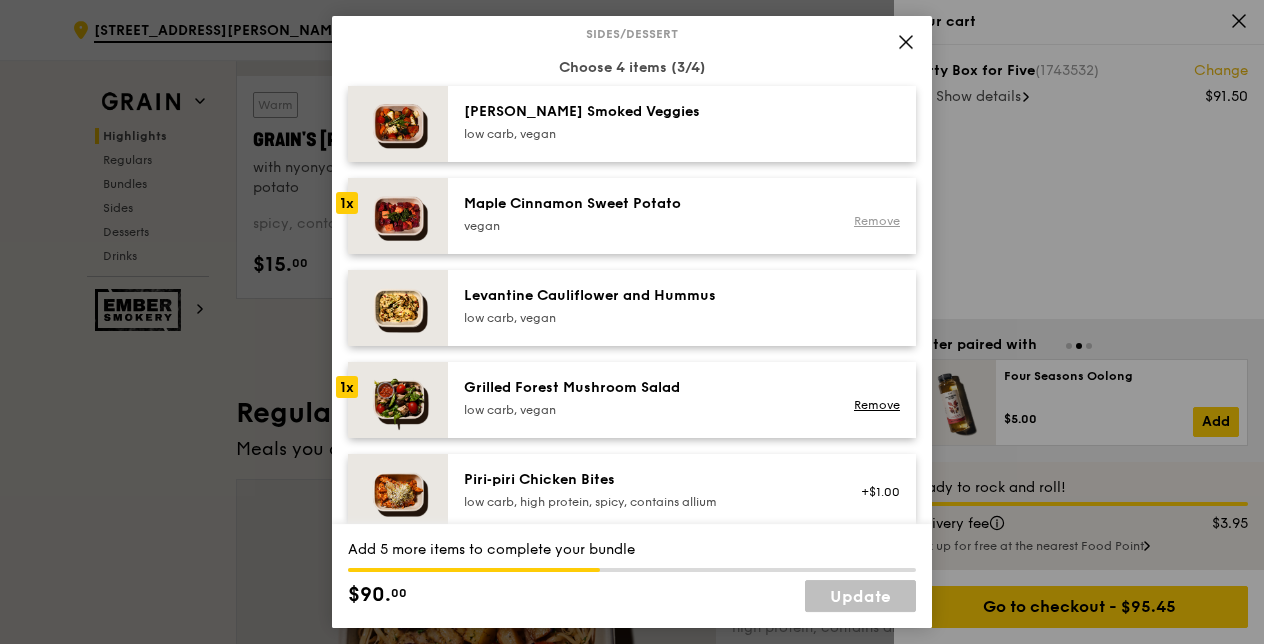 click on "Remove" at bounding box center (877, 221) 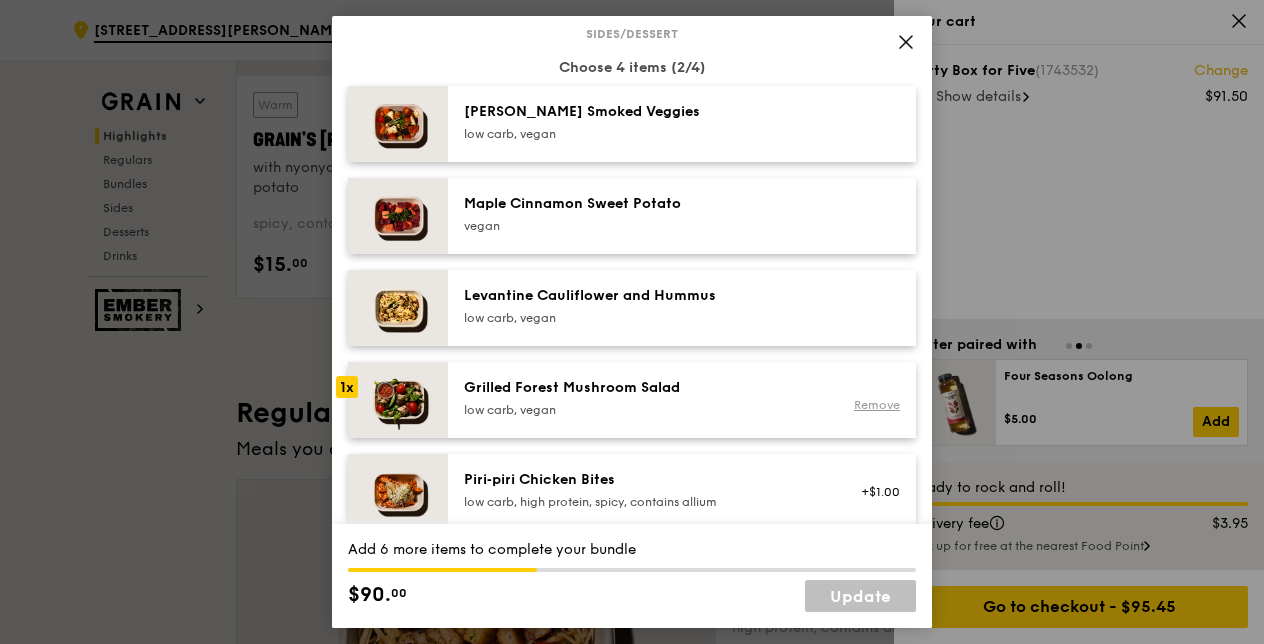 click on "Remove" at bounding box center [877, 405] 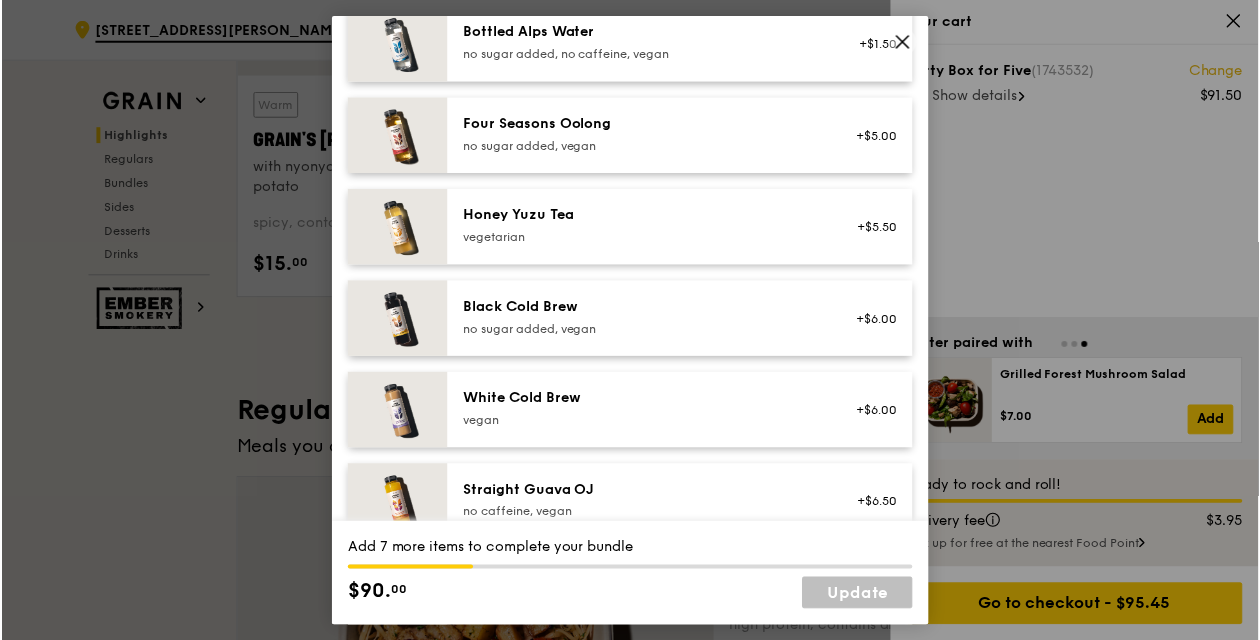 scroll, scrollTop: 2453, scrollLeft: 0, axis: vertical 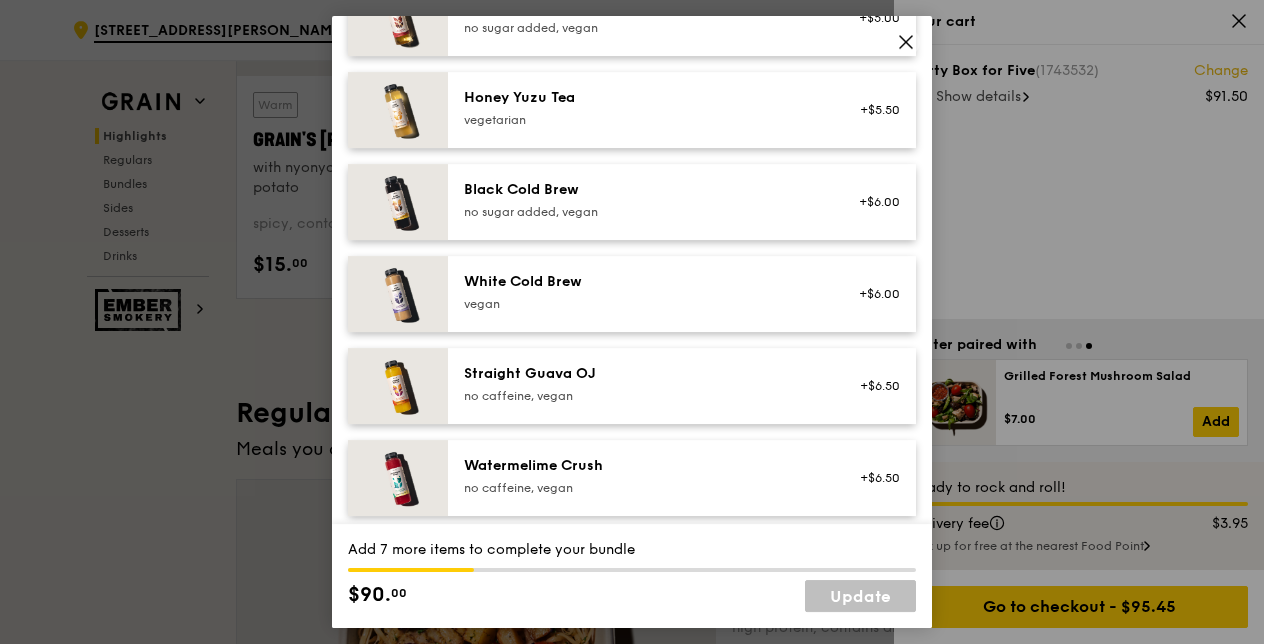 click 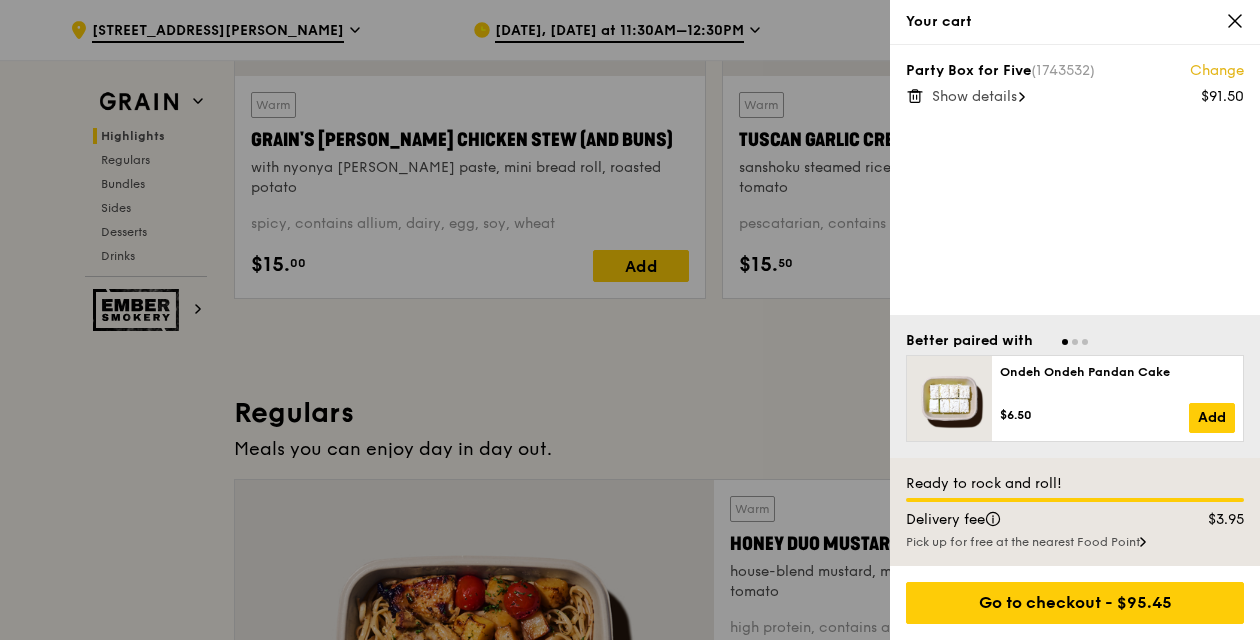 click 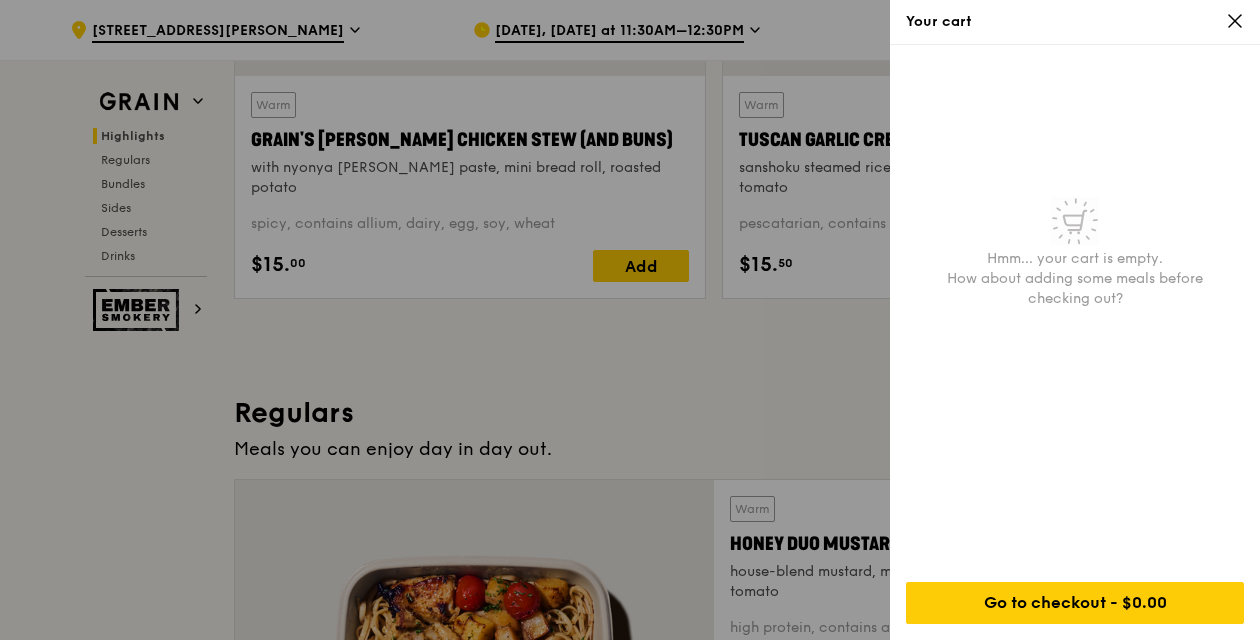 click at bounding box center (630, 320) 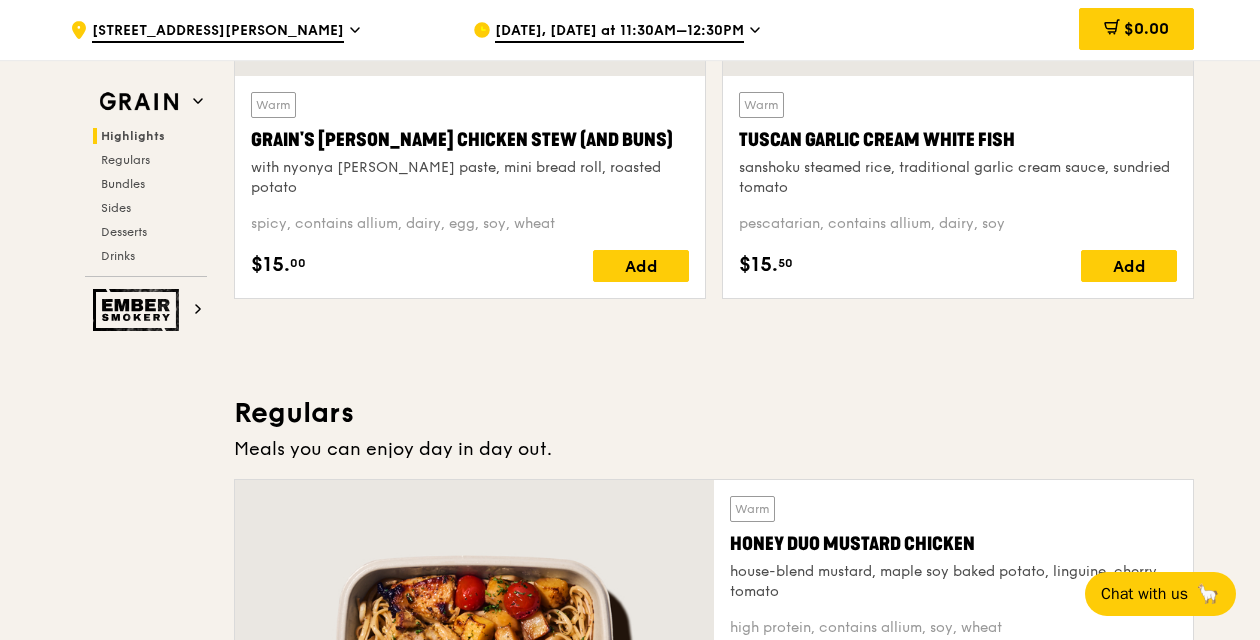 click on "Regulars" at bounding box center (714, 413) 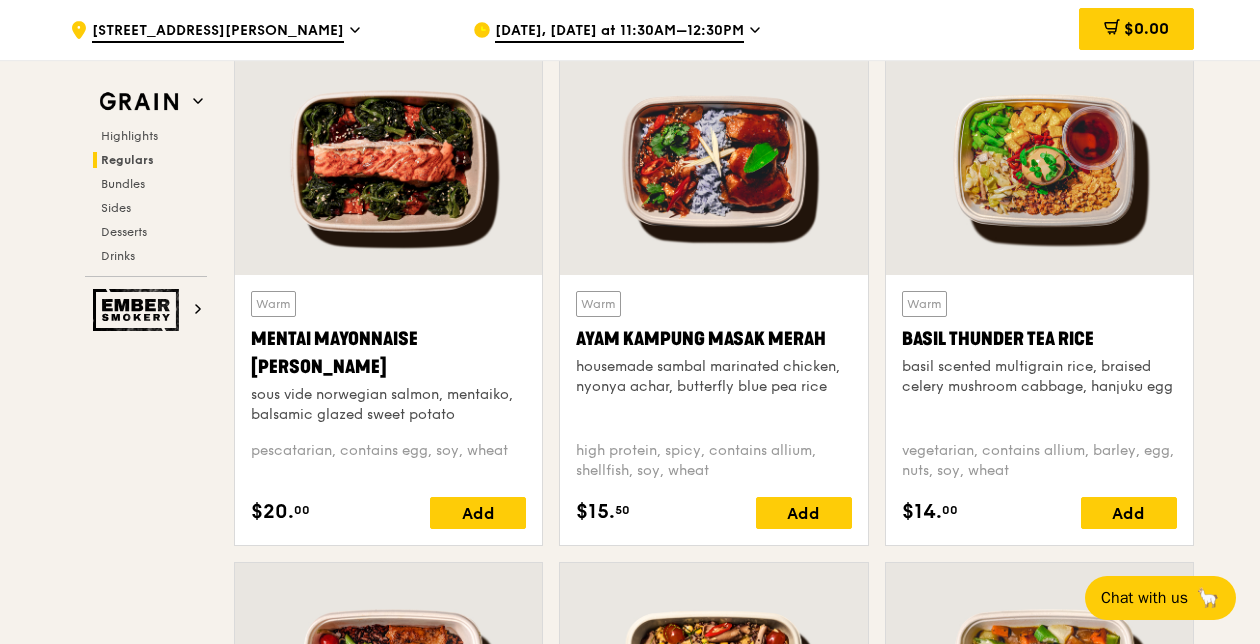 scroll, scrollTop: 2288, scrollLeft: 0, axis: vertical 